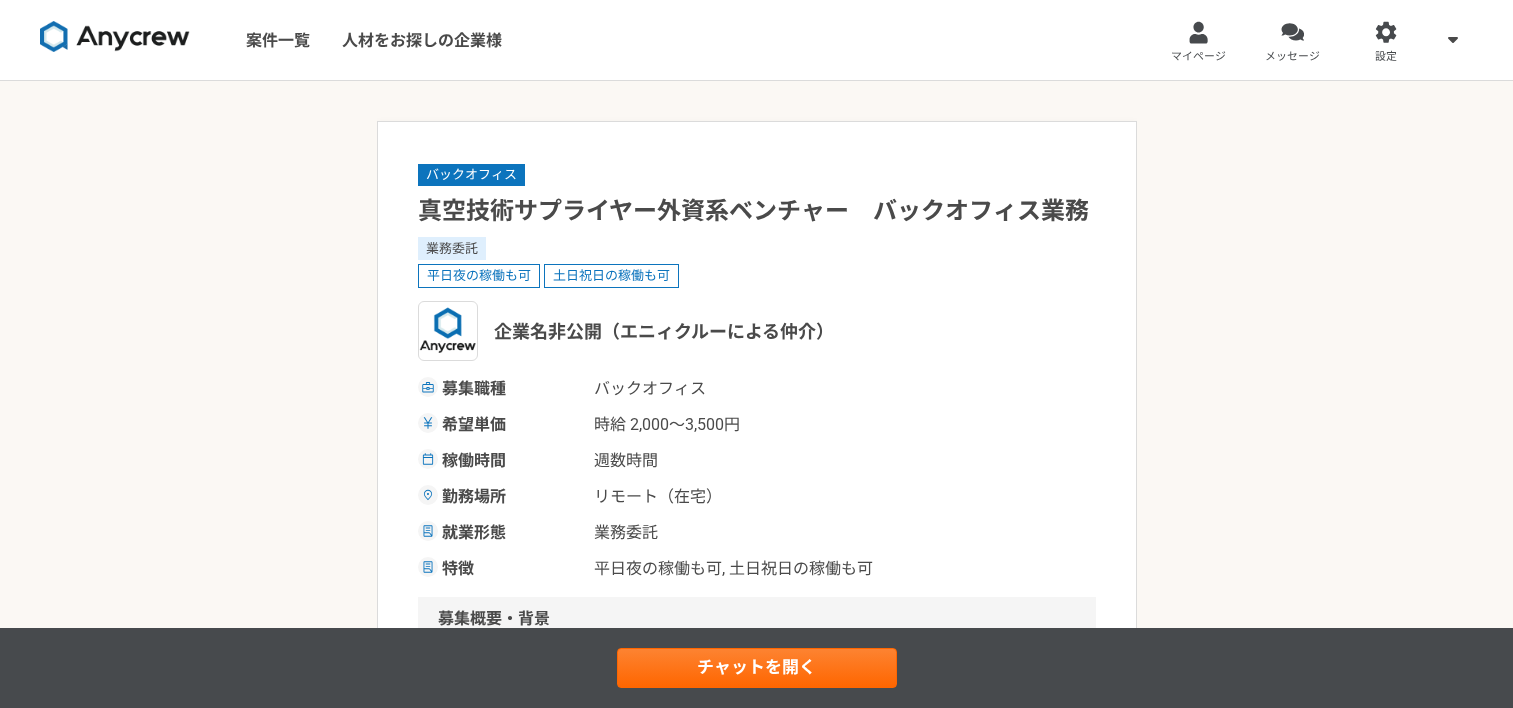 scroll, scrollTop: 0, scrollLeft: 0, axis: both 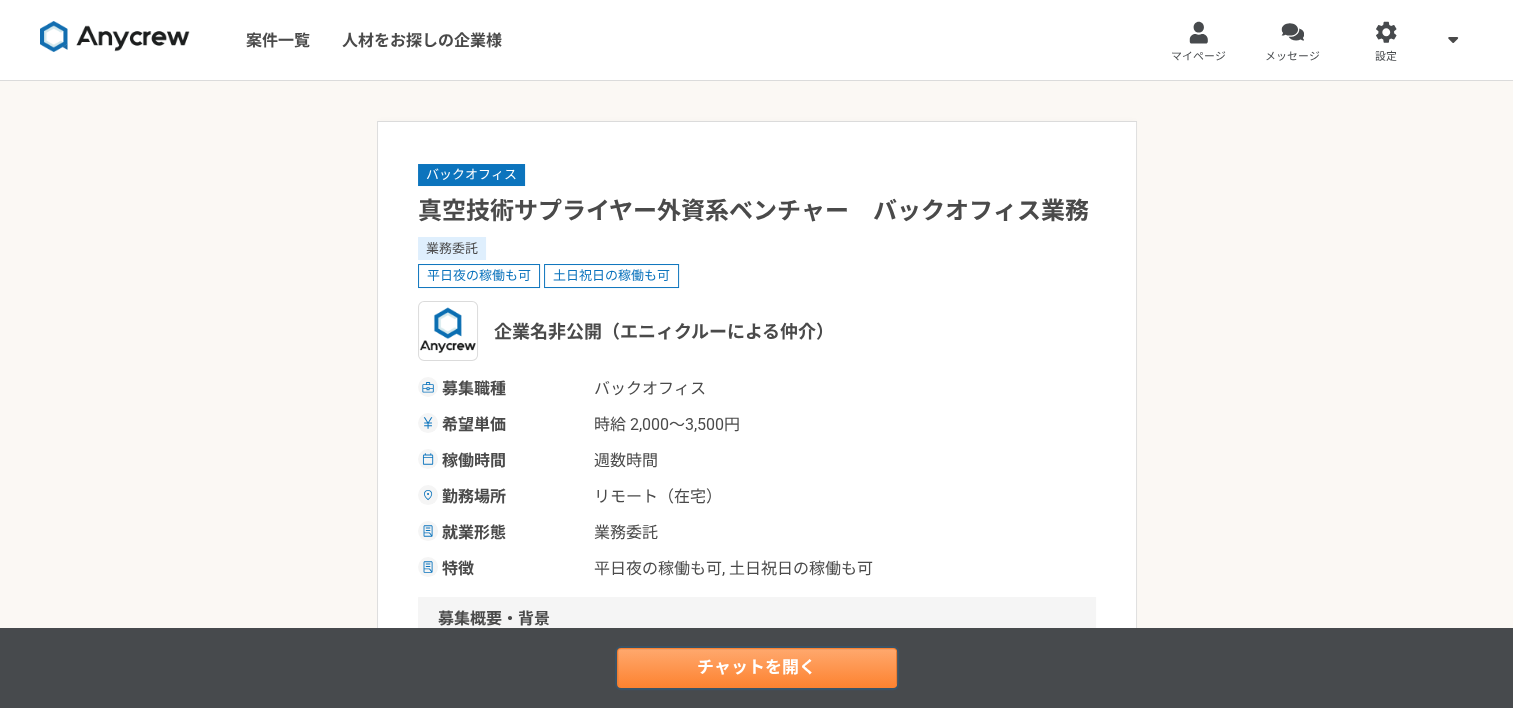 click on "チャットを開く" at bounding box center (757, 668) 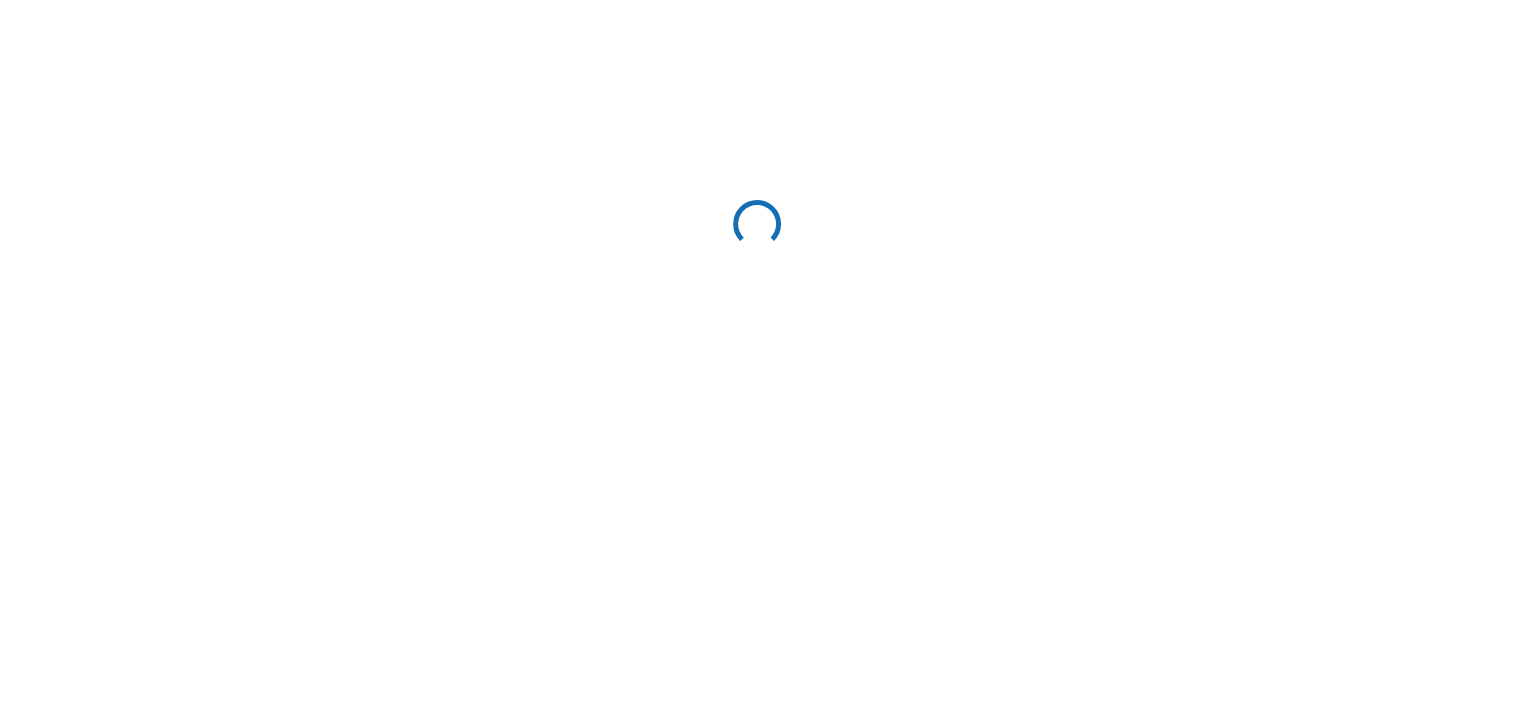 click at bounding box center [756, 227] 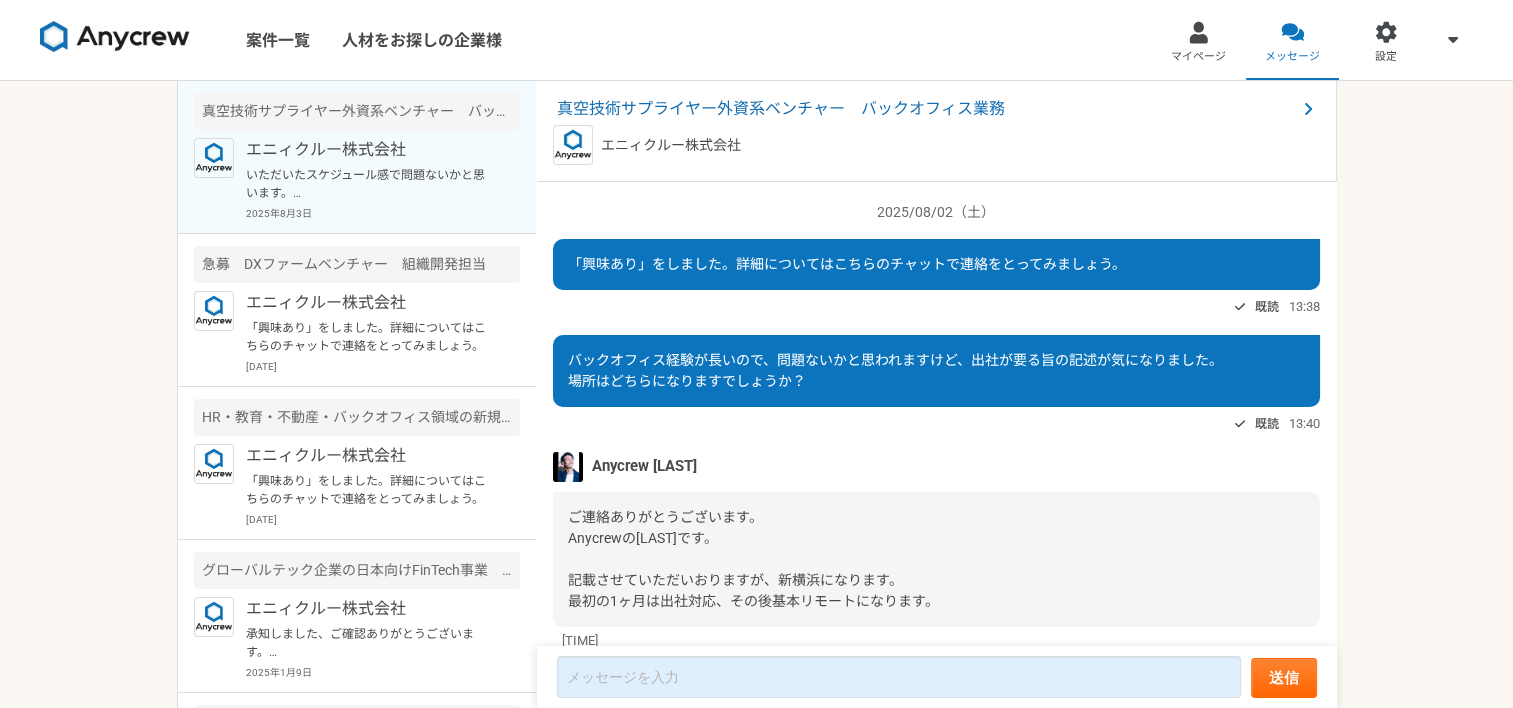 scroll, scrollTop: 1082, scrollLeft: 0, axis: vertical 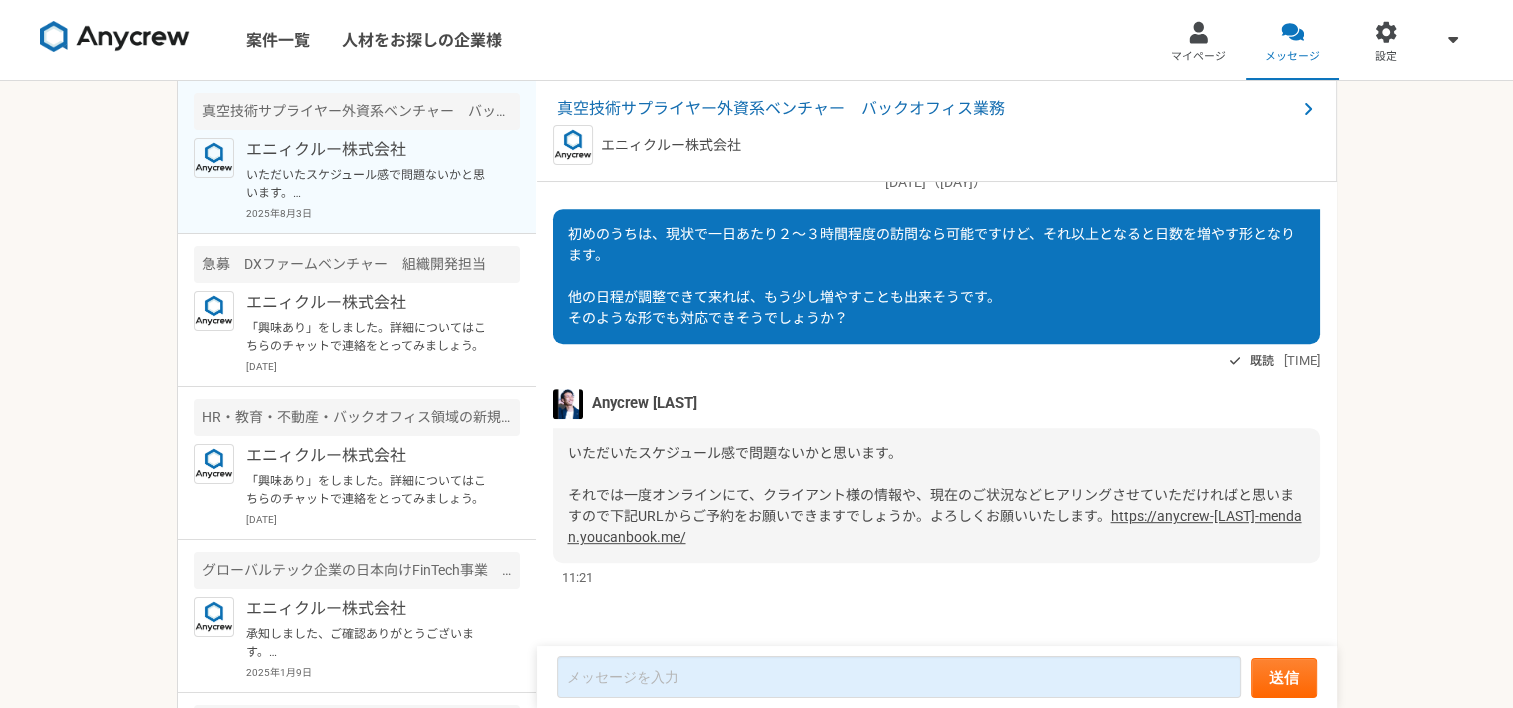 click at bounding box center (115, 37) 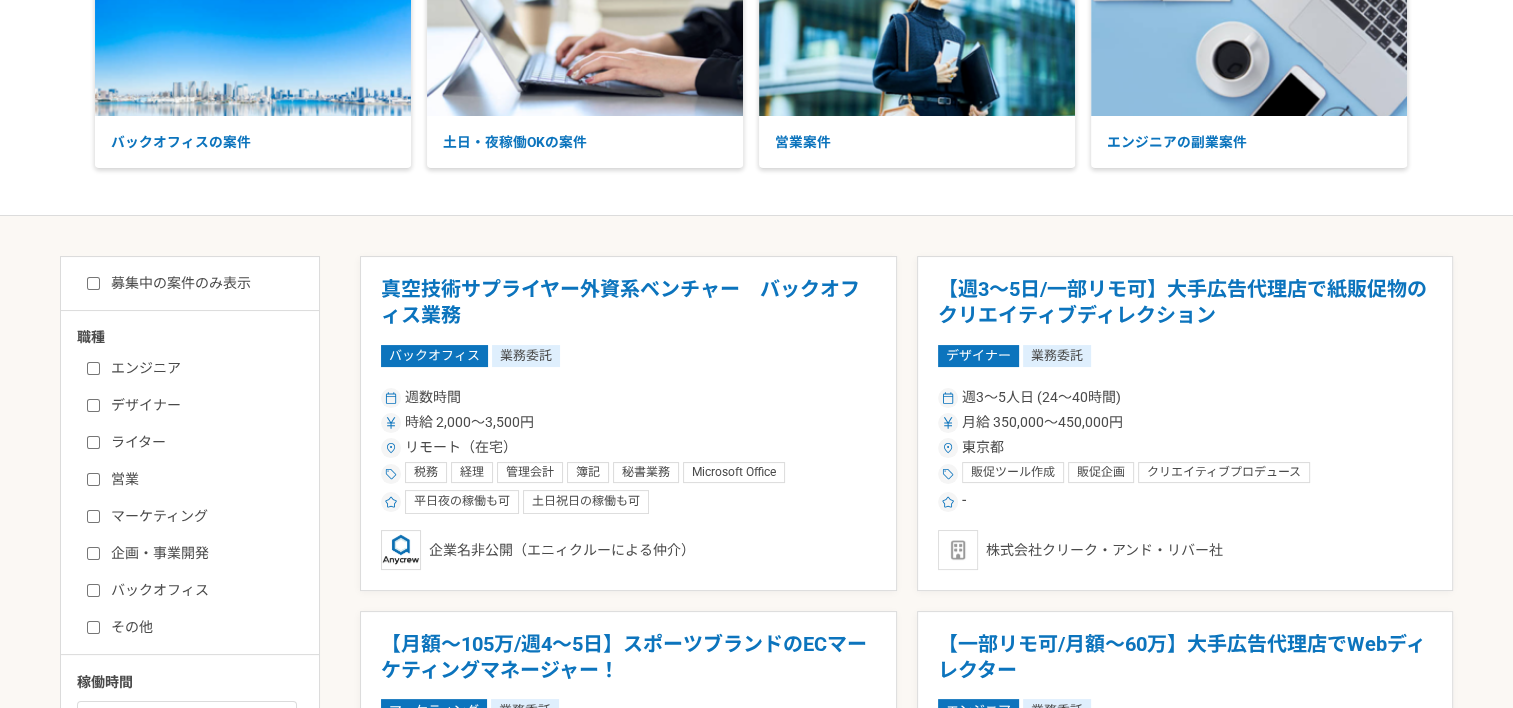 scroll, scrollTop: 300, scrollLeft: 0, axis: vertical 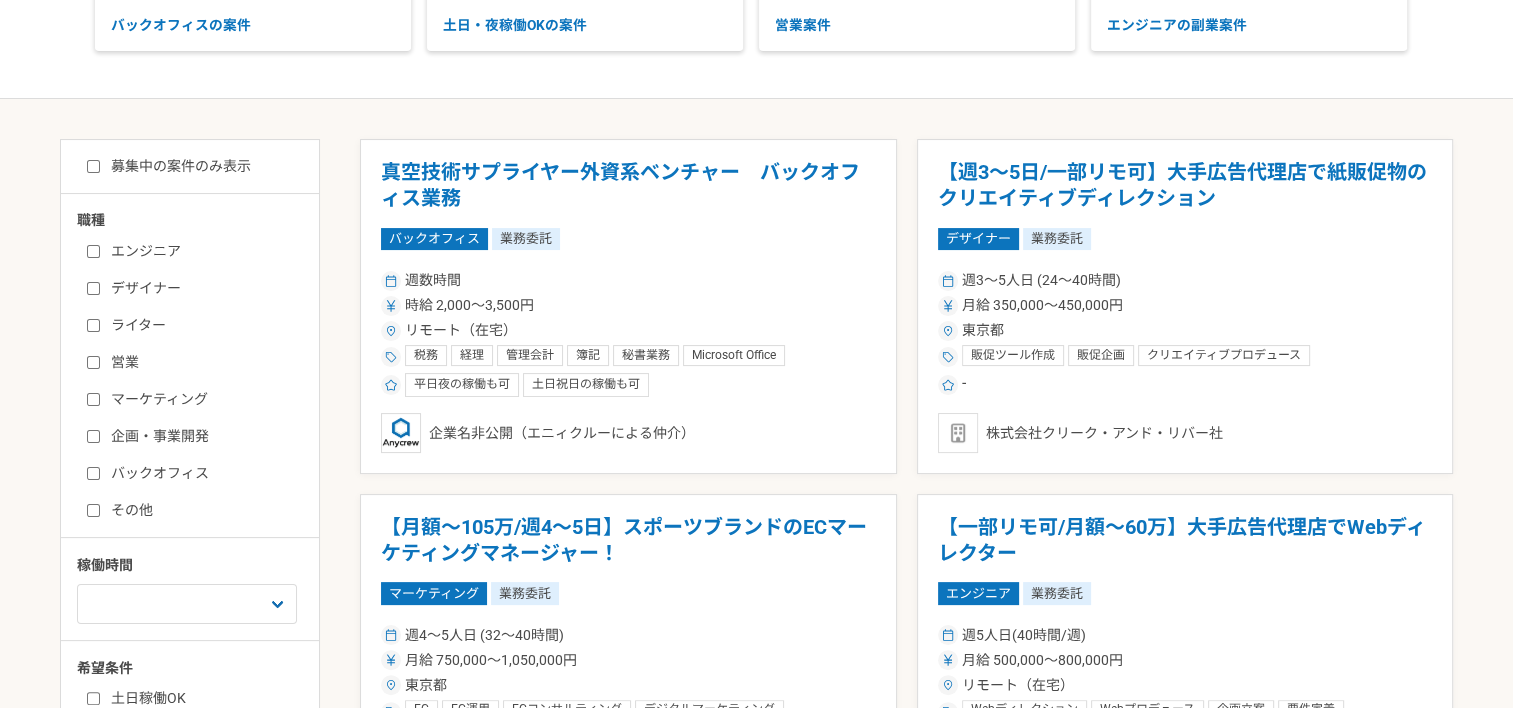 click on "企画・事業開発" at bounding box center (202, 436) 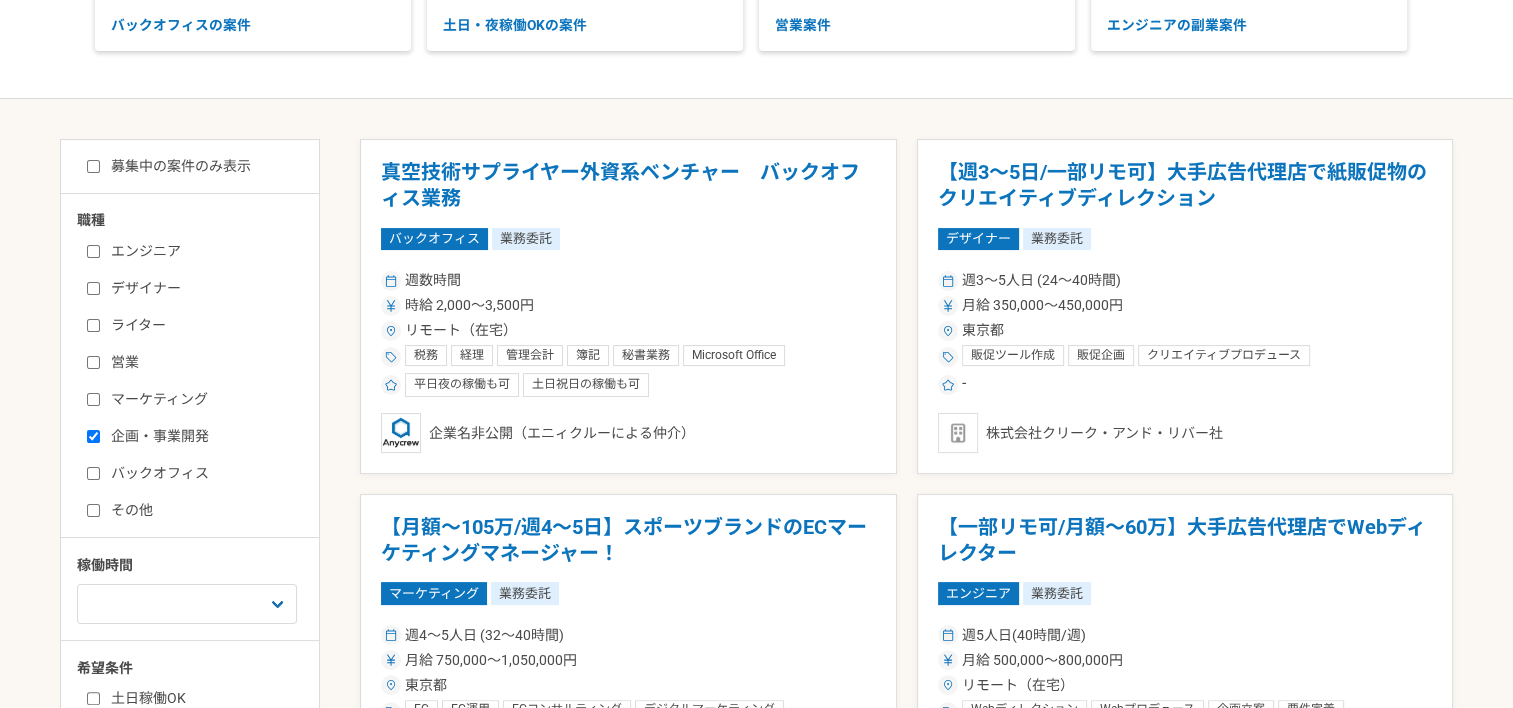 checkbox on "true" 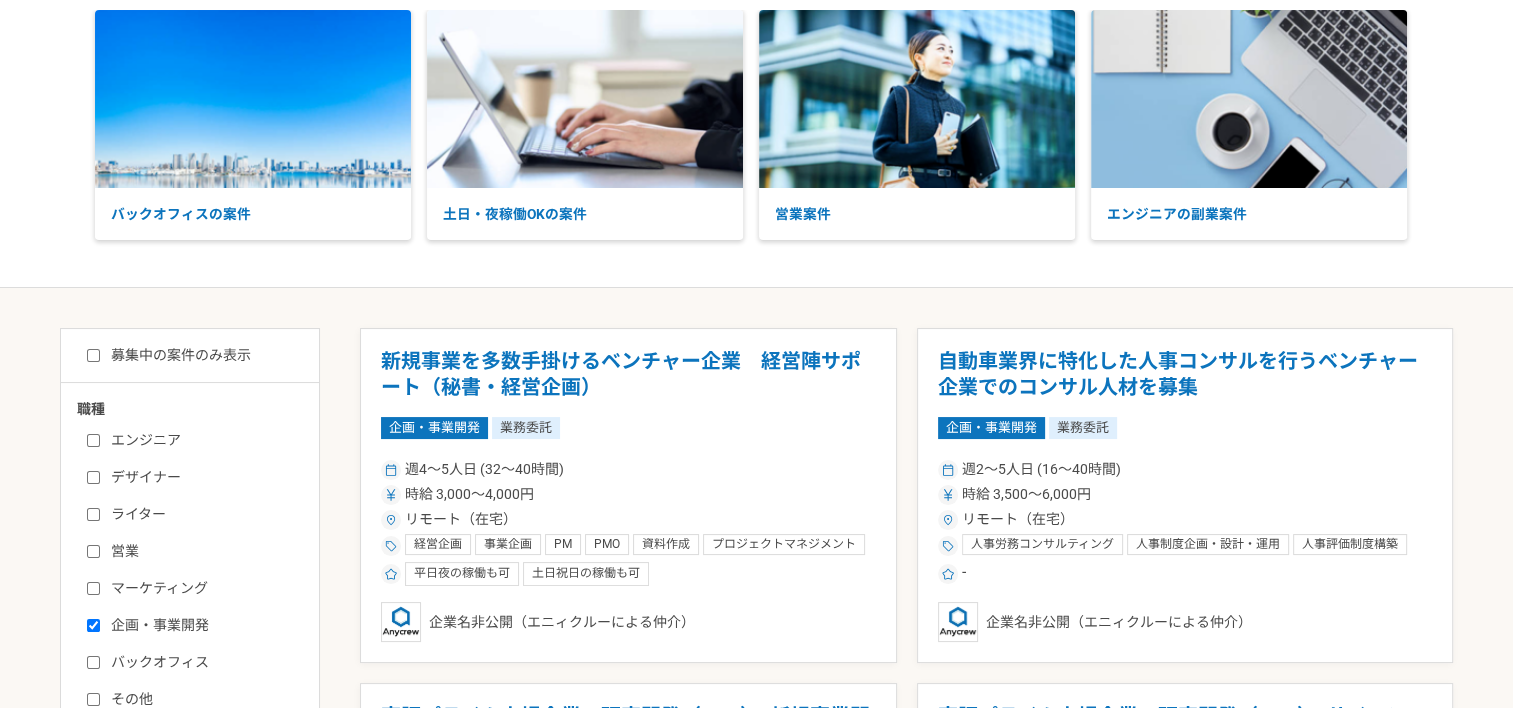 scroll, scrollTop: 0, scrollLeft: 0, axis: both 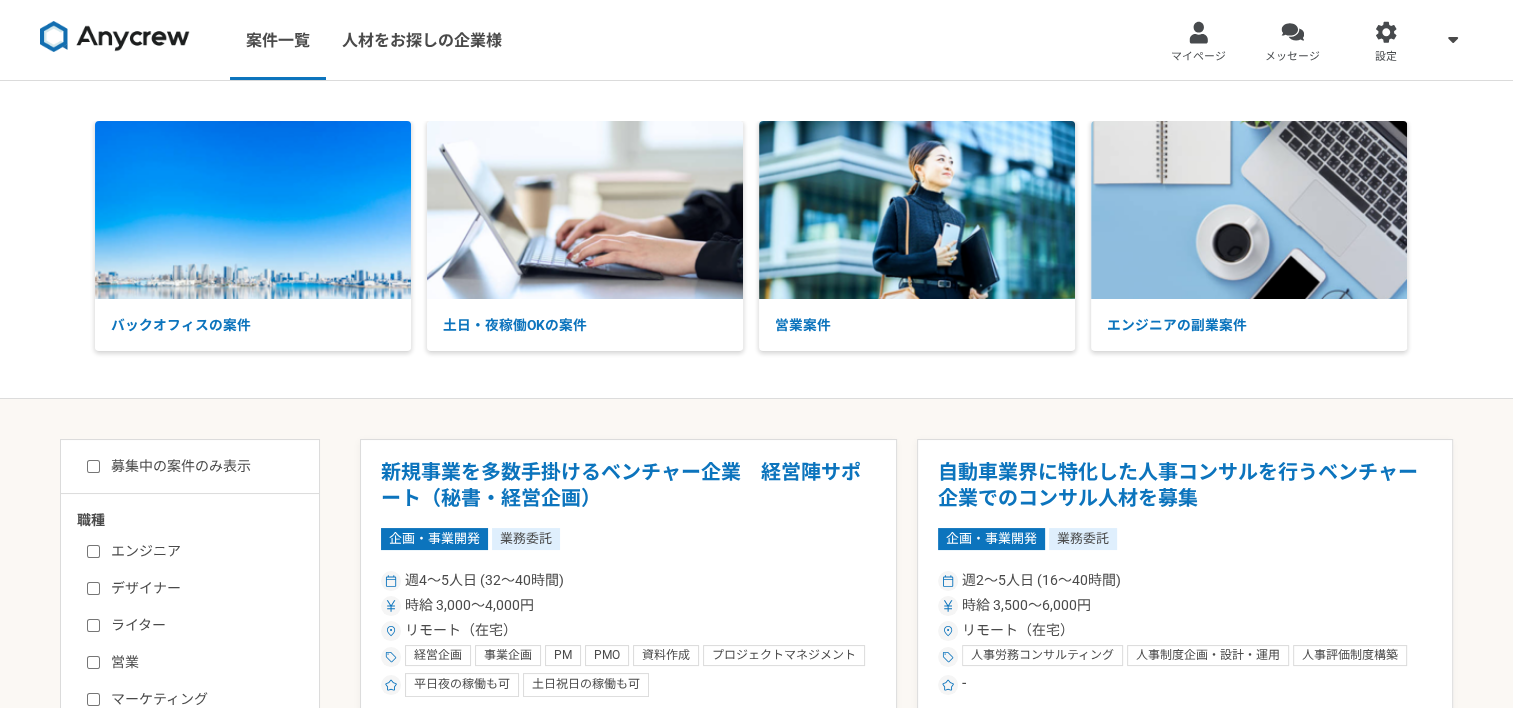 click at bounding box center (115, 37) 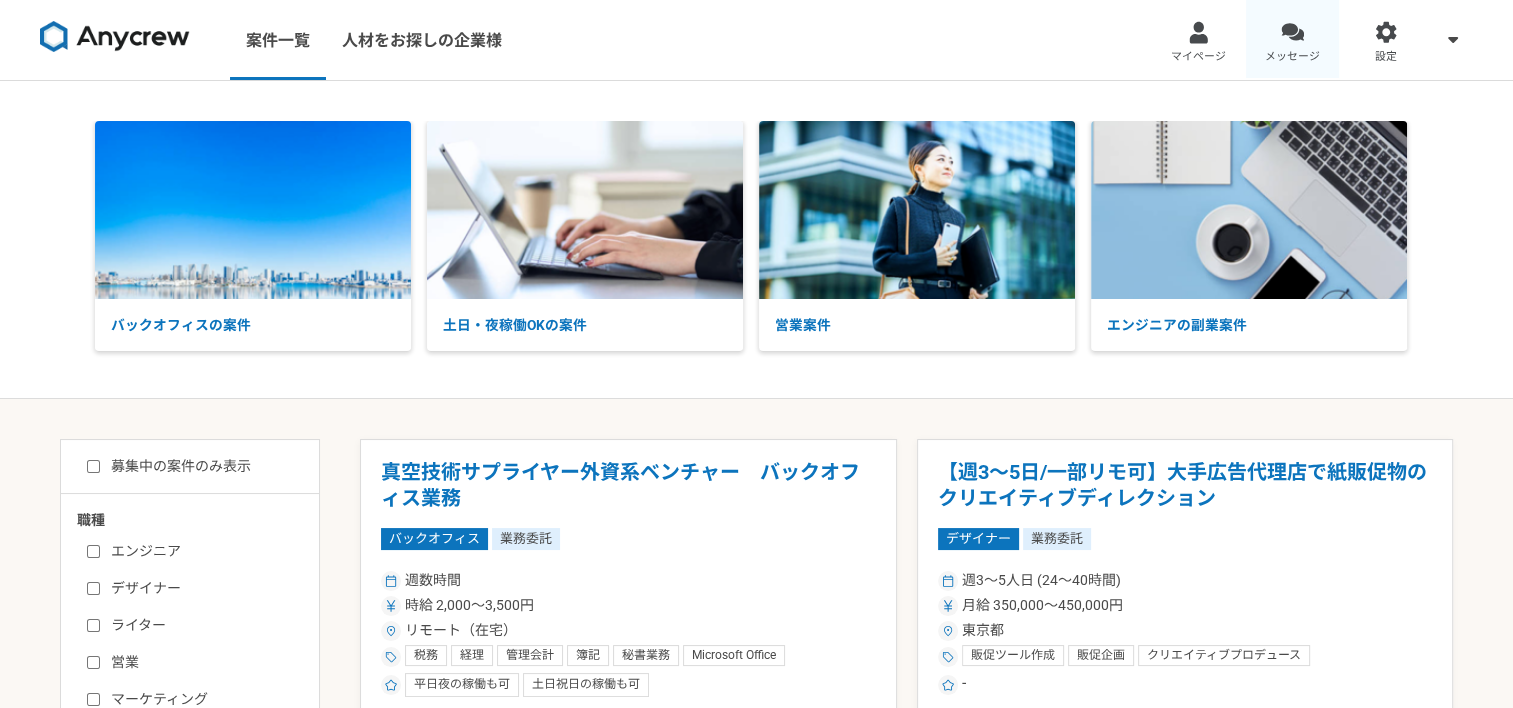 click on "メッセージ" at bounding box center [1292, 57] 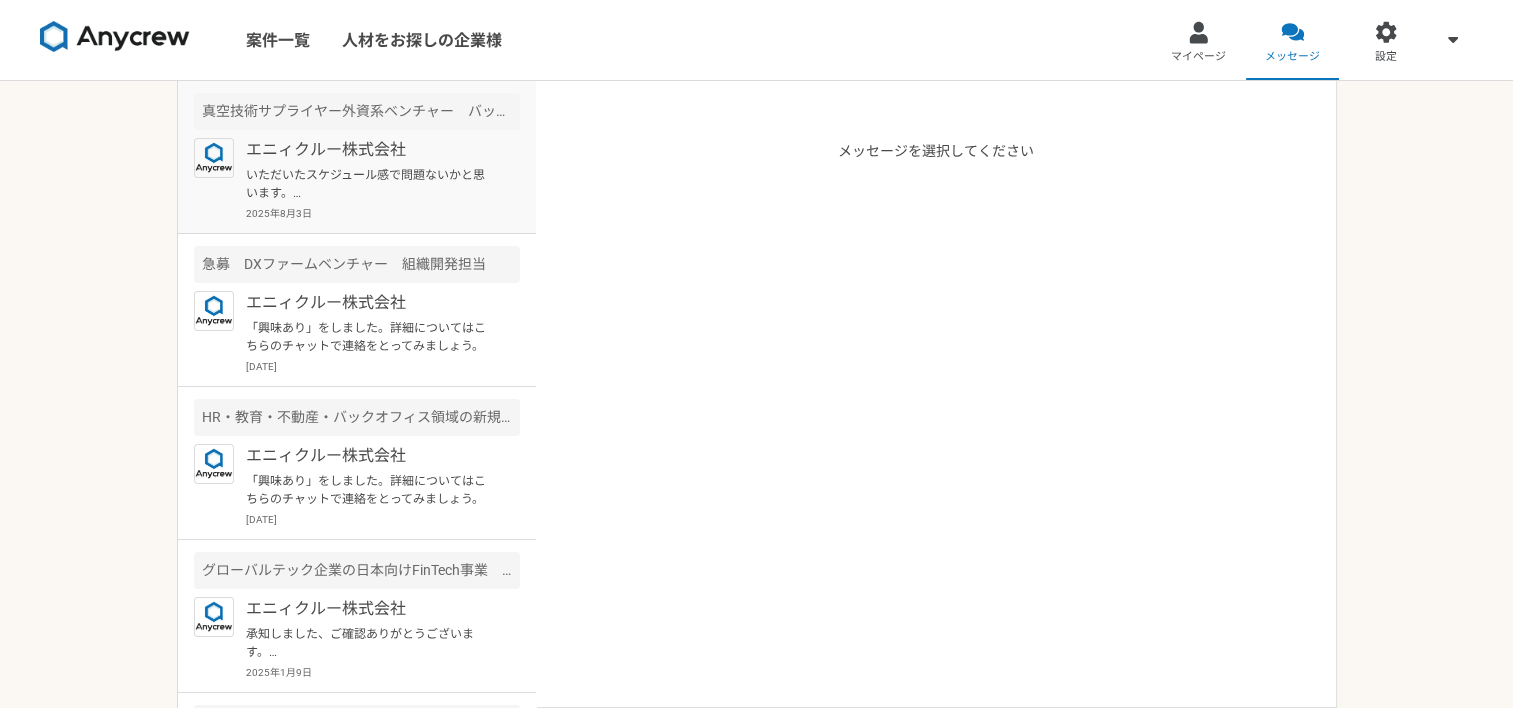 click on "いただいたスケジュール感で問題ないかと思います。
それでは一度オンラインにて、クライアント様の情報や、現在のご状況などヒアリングさせていただければと思いますので下記URLからご予約をお願いできますでしょうか。よろしくお願いいたします。
https://anycrew-saitou-mendan.youcanbook.me/" at bounding box center [369, 184] 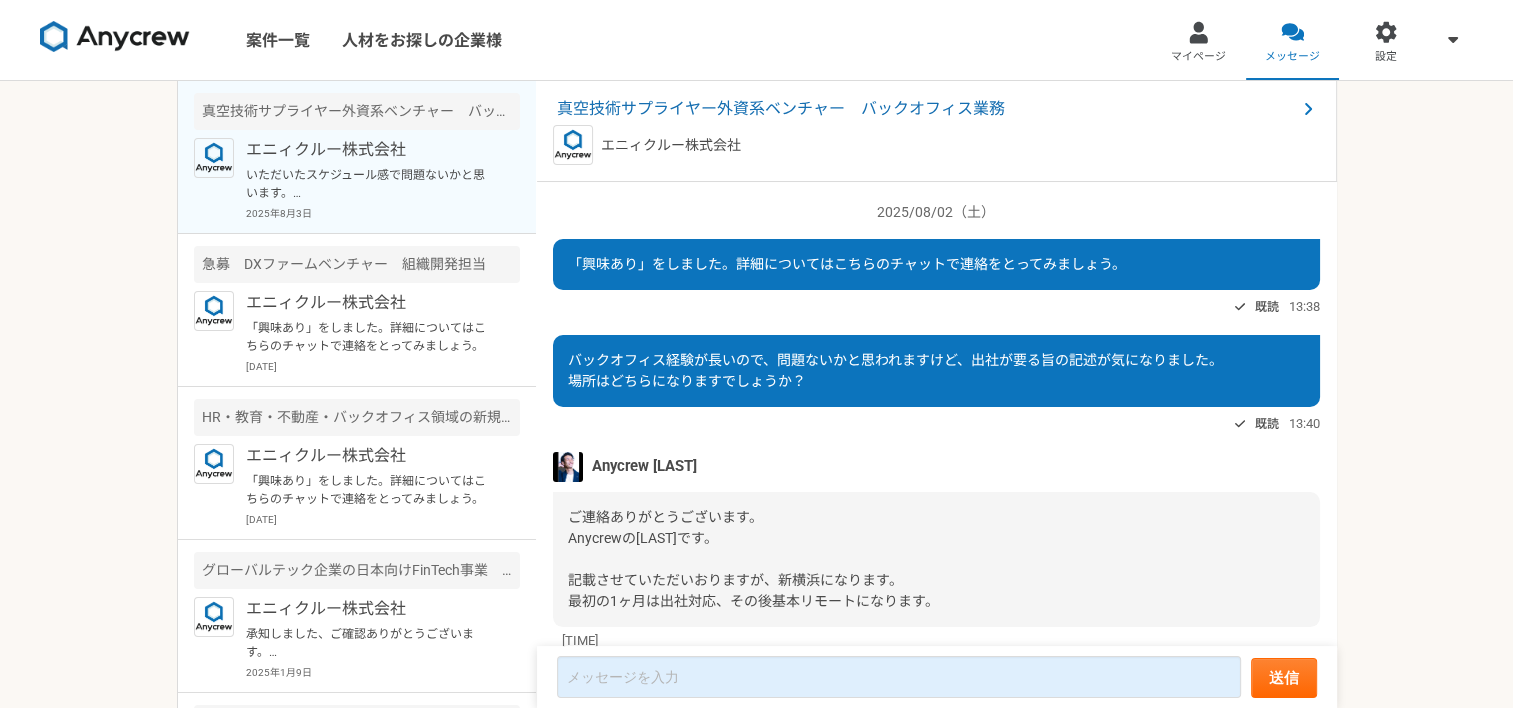 scroll, scrollTop: 1082, scrollLeft: 0, axis: vertical 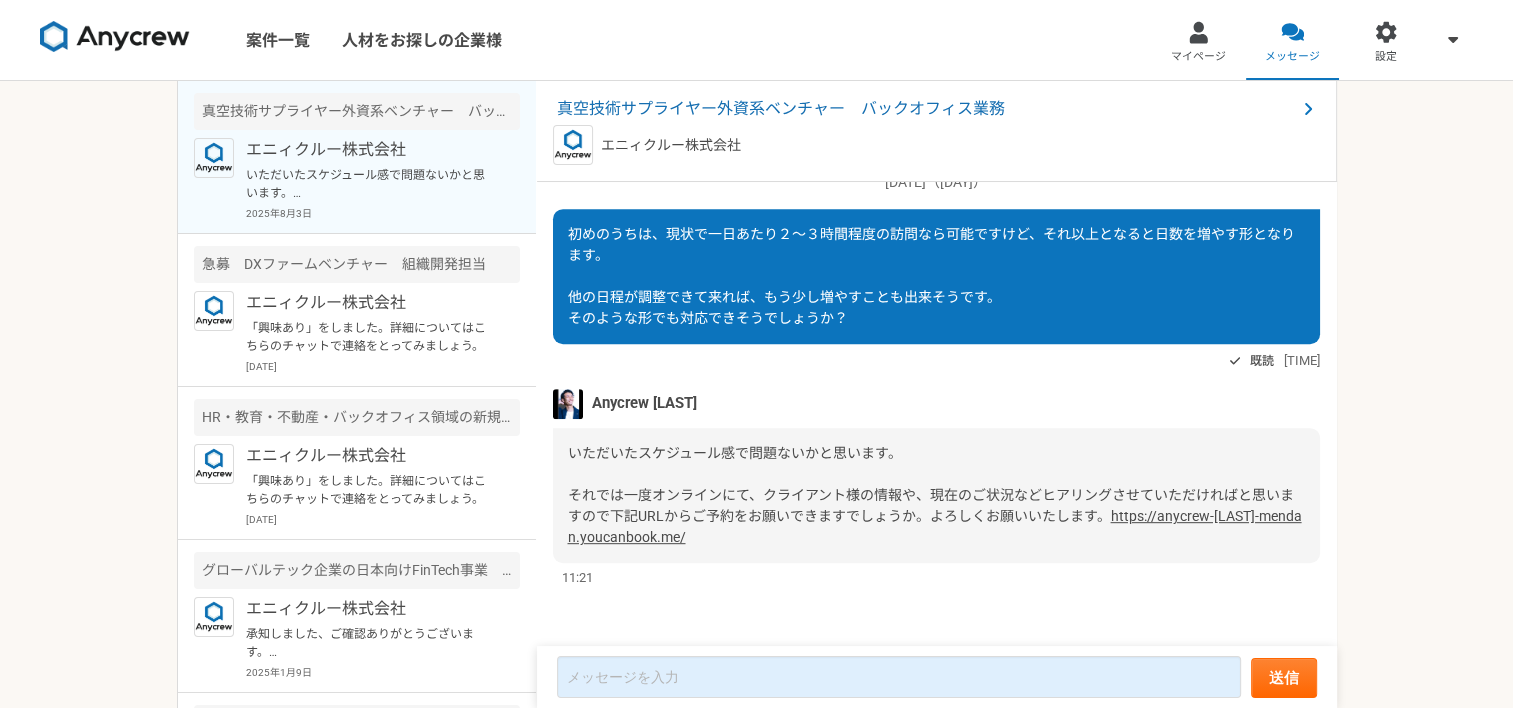 click on "[DATE]（[DAY]） 「興味あり」をしました。詳細についてはこちらのチャットで連絡をとってみましょう。 既読 [TIME] バックオフィス経験が長いので、問題ないかと思われますけど、出社が要る旨の記述が気になりました。
場所はどちらになりますでしょうか？ 既読 [TIME] Anycrew [LAST_NAME] ご連絡ありがとうございます。
Anycrewの[LAST_NAME]です。
記載させていただいおりますが、新横浜になります。
最初の1ヶ月は出社対応、その後基本リモートになります。 [TIME] Anycrew [LAST_NAME] 応募問題ようであれば、社内でクライアント担当と確認させていただければと思いますので、下記リンクから、事前に、レジュメの送付をいただけますでしょうか？
https://docs.google.com/forms/d/e/1FAIpQLSfJE64EV3BGW2TR7cjWlbMMBctVyyyb62YhEFIueQ2xY-HZqA/viewform [TIME] 既読 [TIME] Anycrew [LAST_NAME] [TIME] [DATE]（[DAY]） 既読 [TIME] [TIME]" at bounding box center [937, 415] 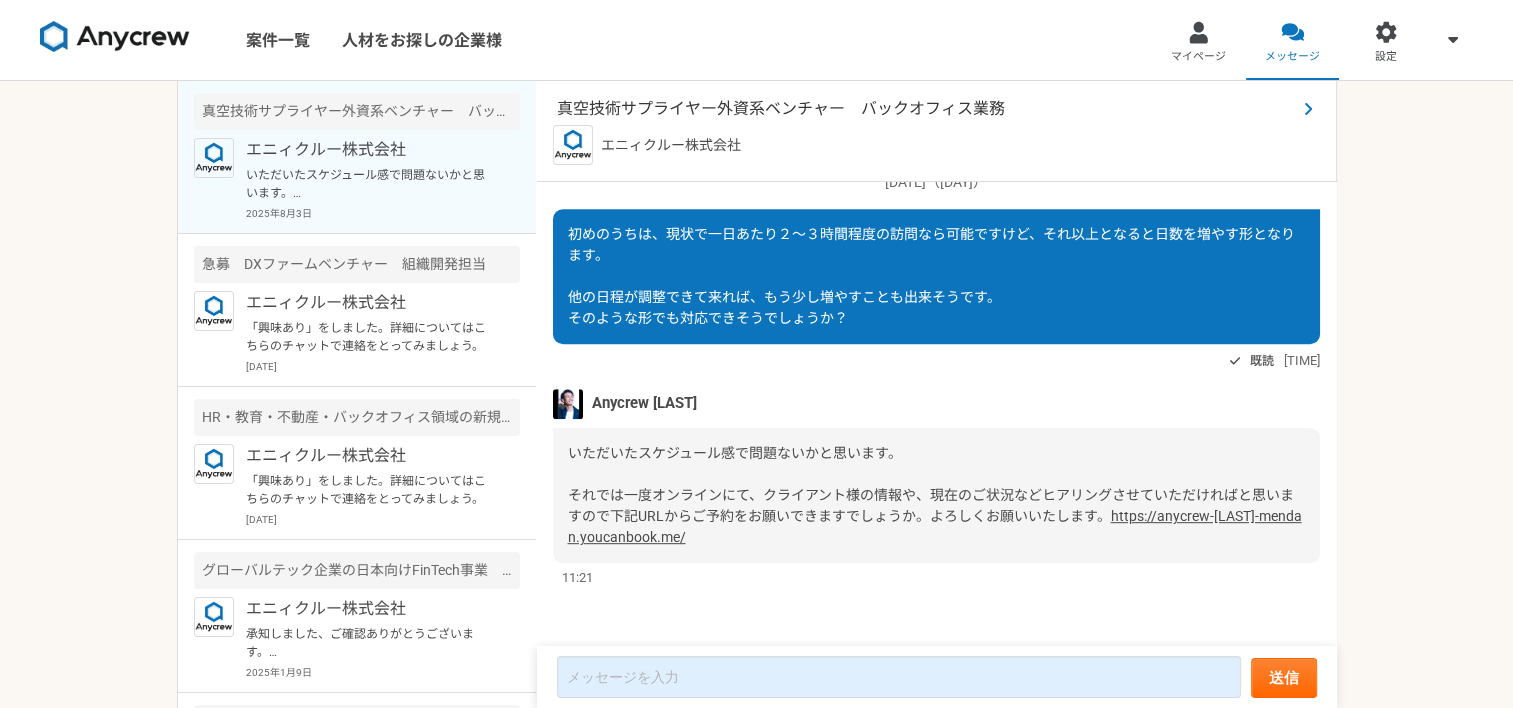 scroll, scrollTop: 882, scrollLeft: 0, axis: vertical 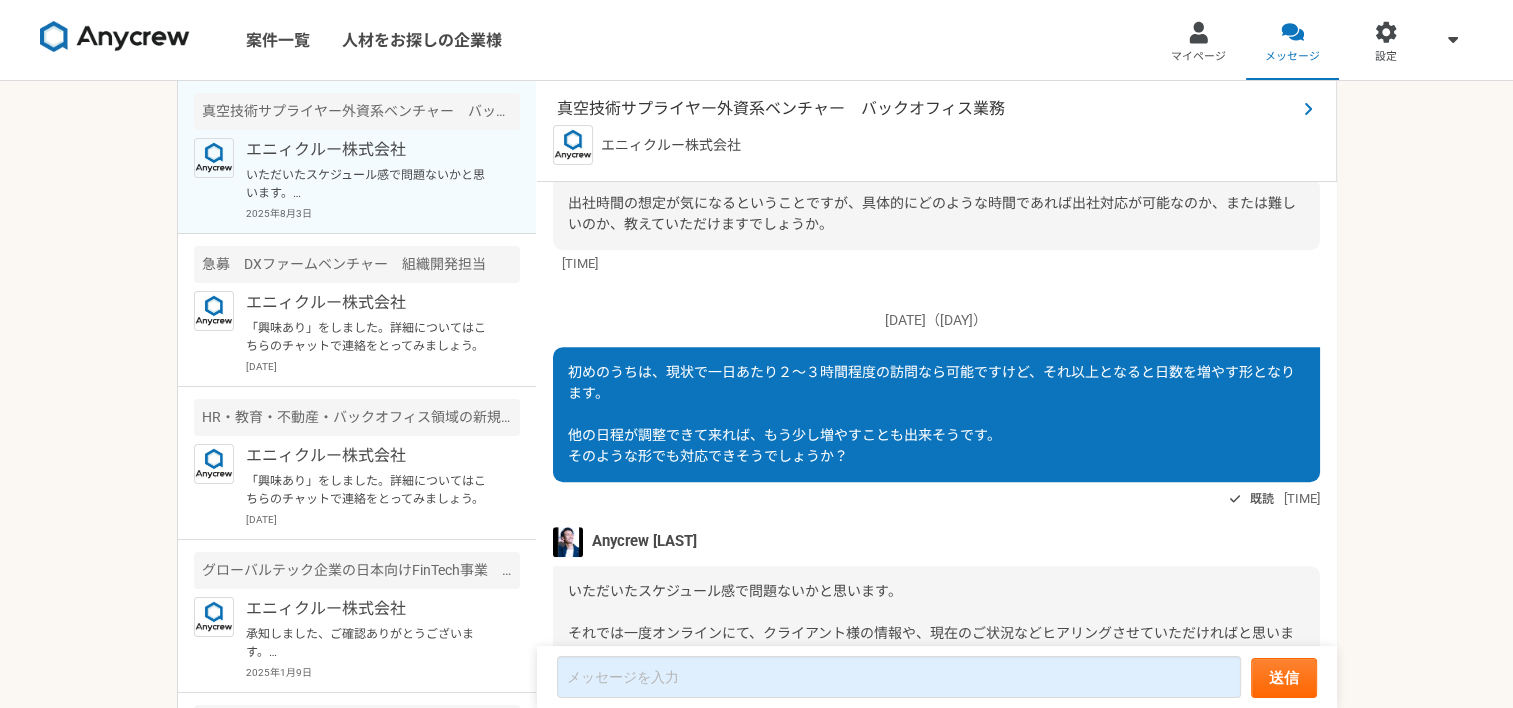 click on "真空技術サプライヤー外資系ベンチャー　バックオフィス業務" at bounding box center [926, 109] 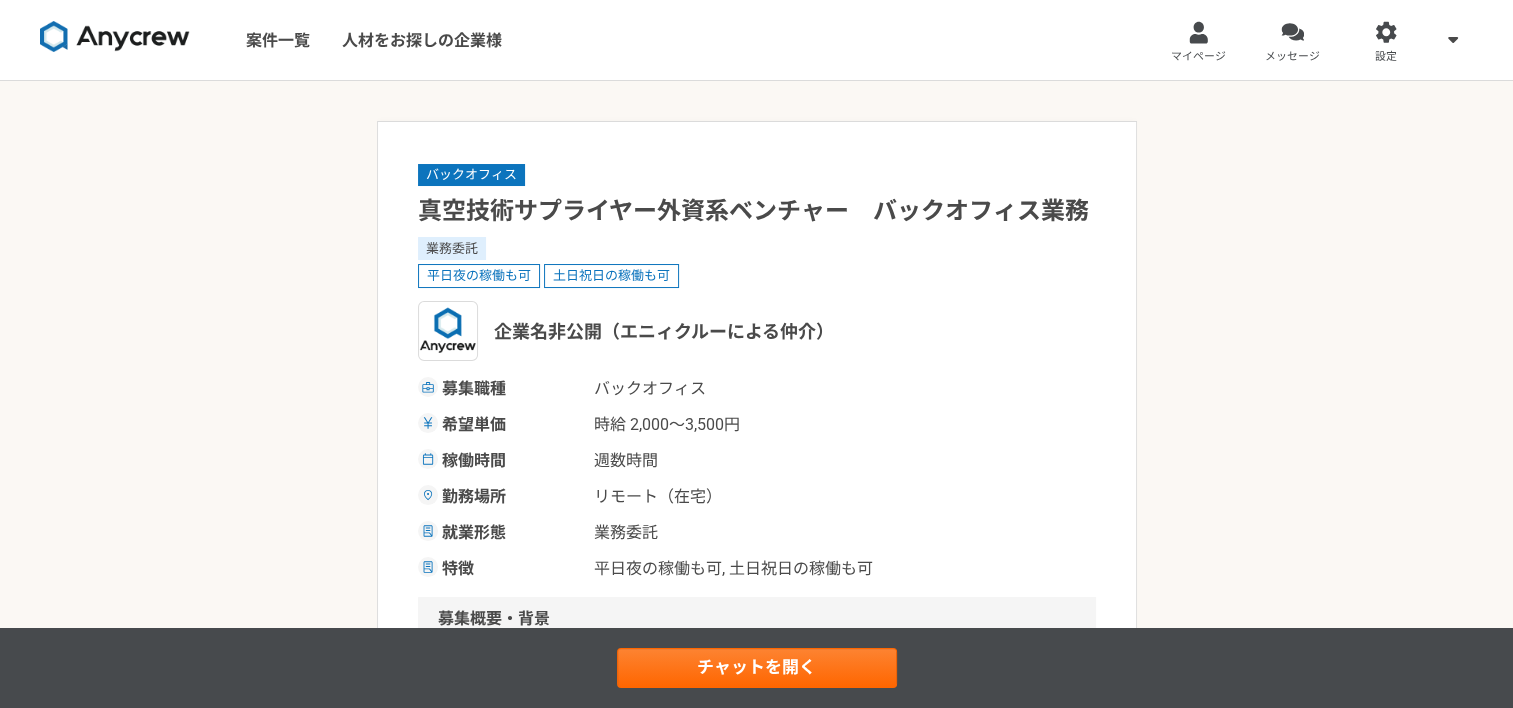 click on "希望単価 時給 [PRICE]〜[PRICE]" at bounding box center [757, 425] 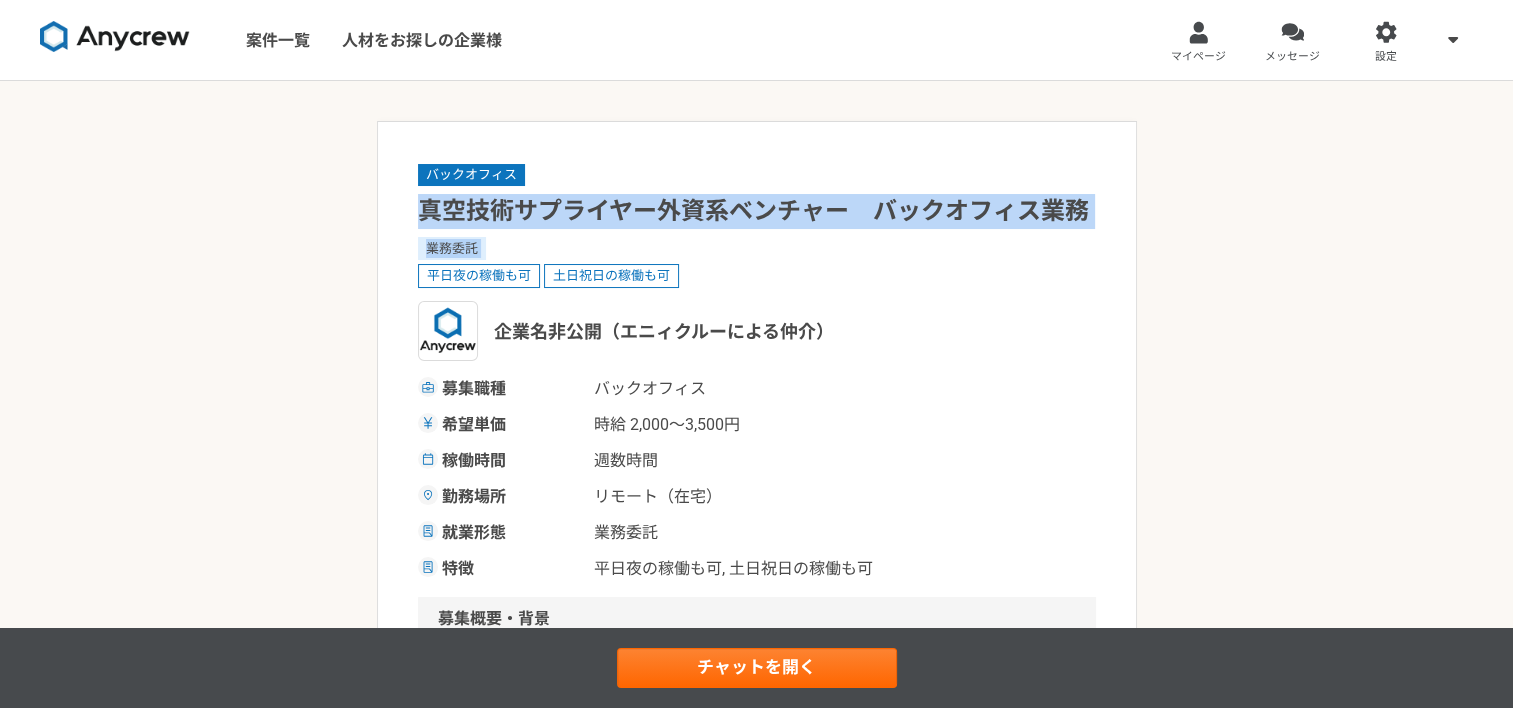 drag, startPoint x: 416, startPoint y: 212, endPoint x: 325, endPoint y: 260, distance: 102.88343 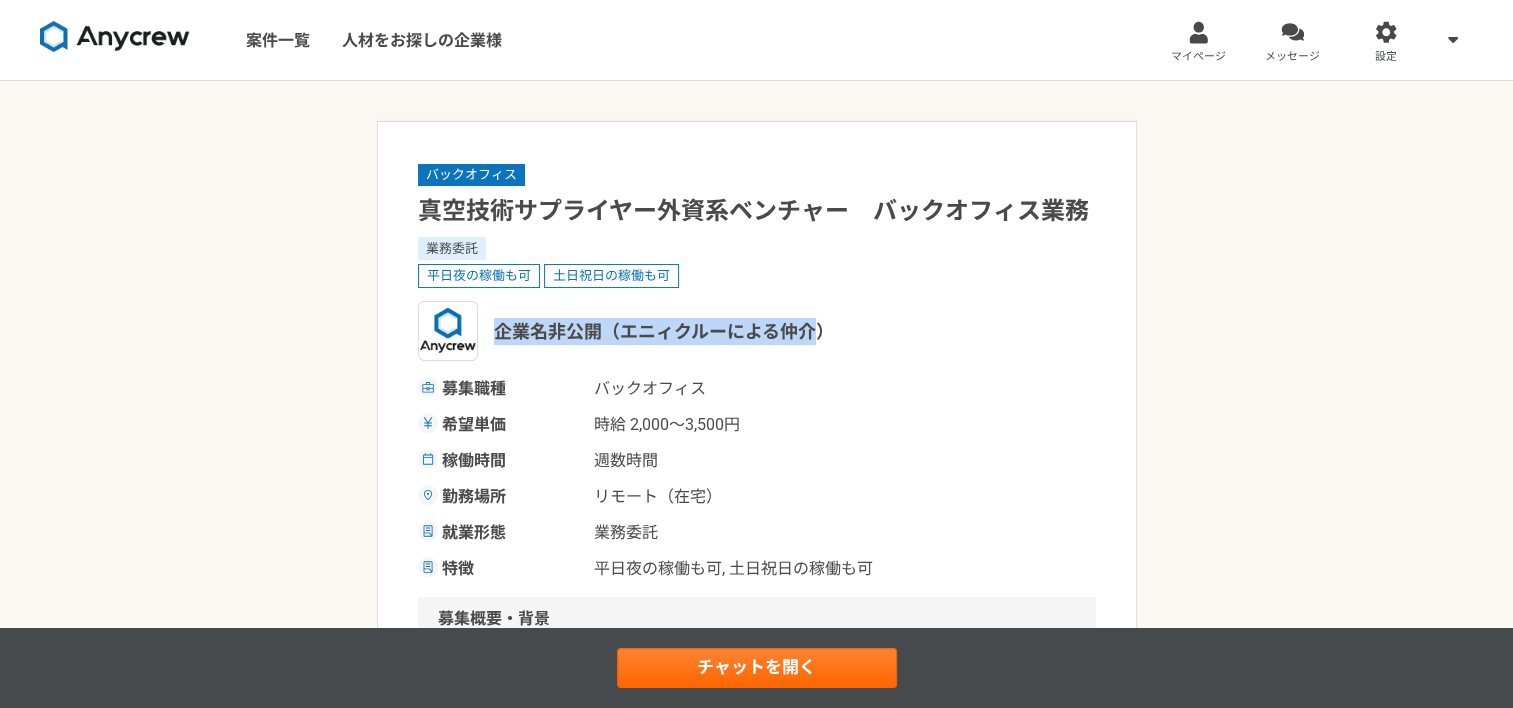 drag, startPoint x: 498, startPoint y: 328, endPoint x: 824, endPoint y: 335, distance: 326.07513 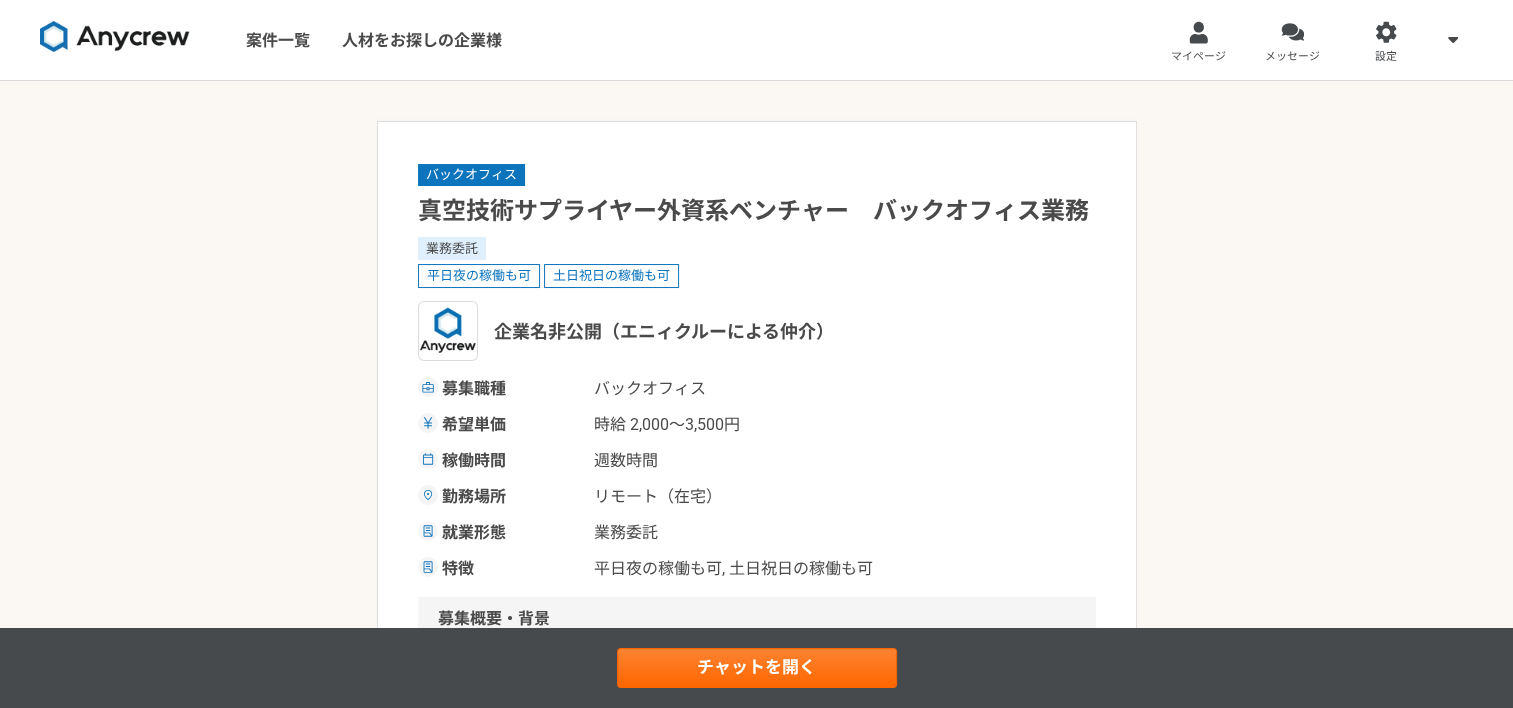 drag, startPoint x: 824, startPoint y: 335, endPoint x: 858, endPoint y: 335, distance: 34 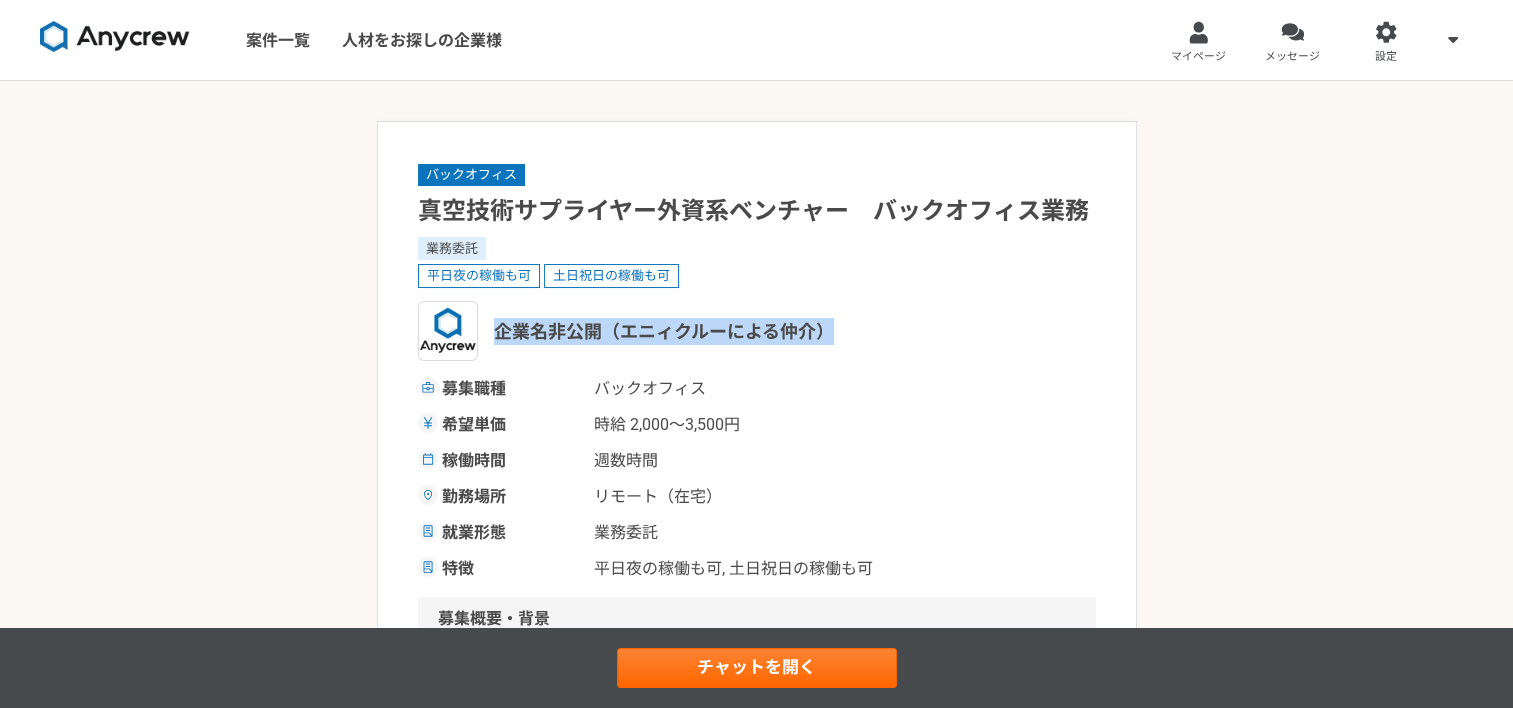drag, startPoint x: 845, startPoint y: 331, endPoint x: 493, endPoint y: 336, distance: 352.03552 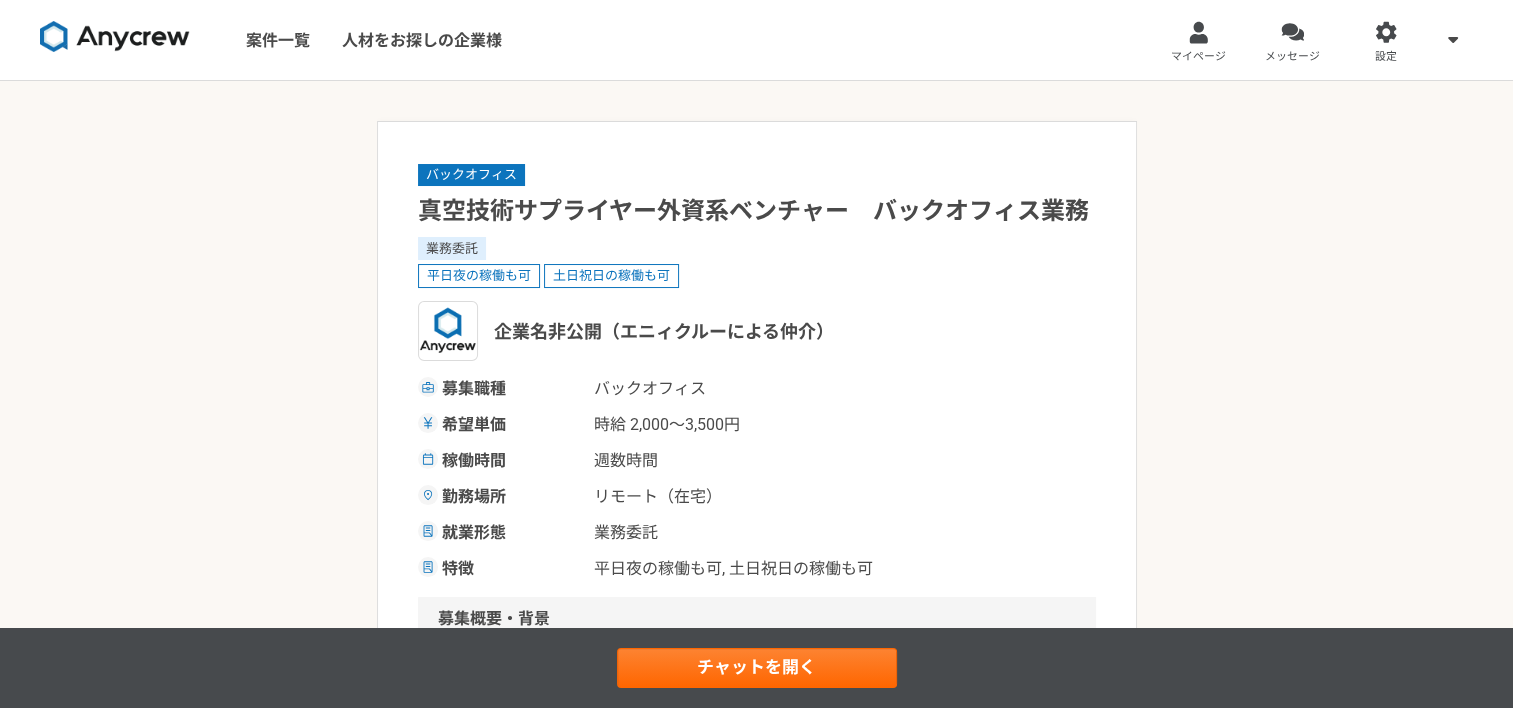 click on "バックオフィス 真空技術サプライヤー外資系ベンチャー　バックオフィス業務 業務委託 平日夜の稼働も可 土日祝日の稼働も可 企業名非公開（エニィクルーによる仲介） 募集職種 バックオフィス 希望単価 時給 2,000〜3,500円 稼働時間 週数時間 勤務場所 リモート（在宅） 就業形態 業務委託 特徴 平日夜の稼働も可, 土日祝日の稼働も可 募集概要・背景 業務内容 求める人物像 ＜必須＞
・事業会社でのバックオフィスのご経験（総務・経理・管理部など）
・Office（Excel、Word）、ビジネスメールのご経験
・新横浜オフィスへの出社対応が可能な方（最初の1ヶ月程度）
＜歓迎＞
・外資系企業での就業経験 求めるスキル 税務 経理 管理会計 簿記 秘書業務 Microsoft Office Microsoft Excel バックオフィス 総務 規程管理 オンプレからのクラウド移行 その他の条件・環境" at bounding box center (756, 1384) 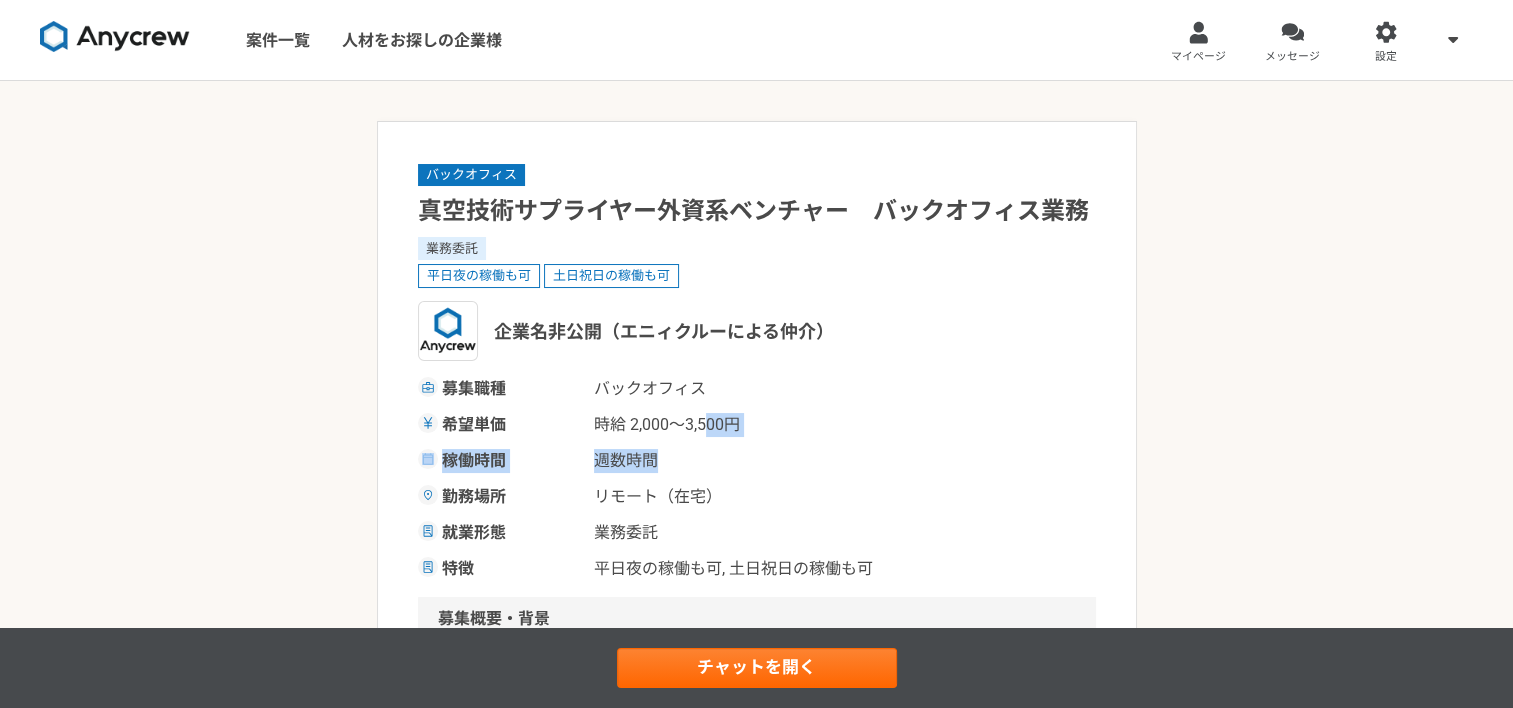 drag, startPoint x: 746, startPoint y: 438, endPoint x: 709, endPoint y: 429, distance: 38.078865 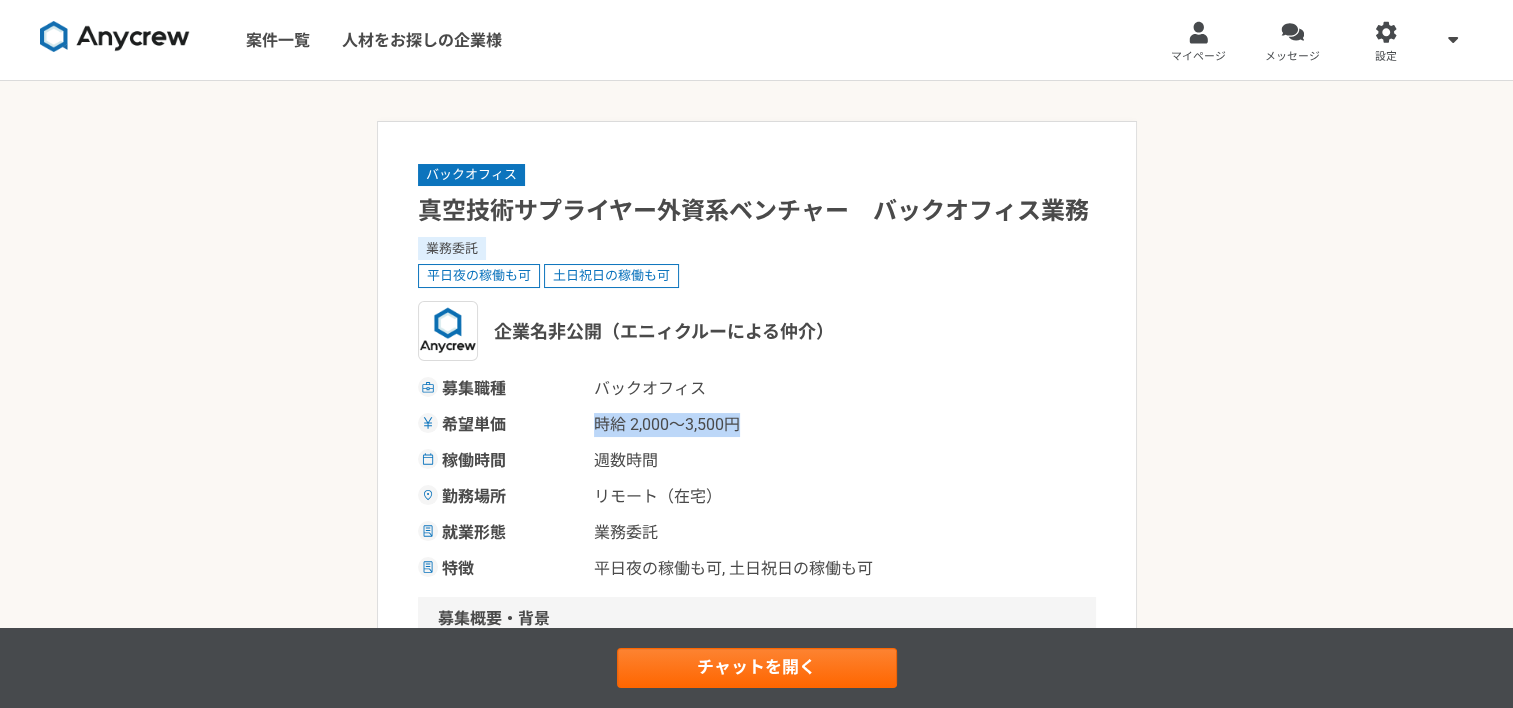 drag, startPoint x: 750, startPoint y: 419, endPoint x: 595, endPoint y: 428, distance: 155.26108 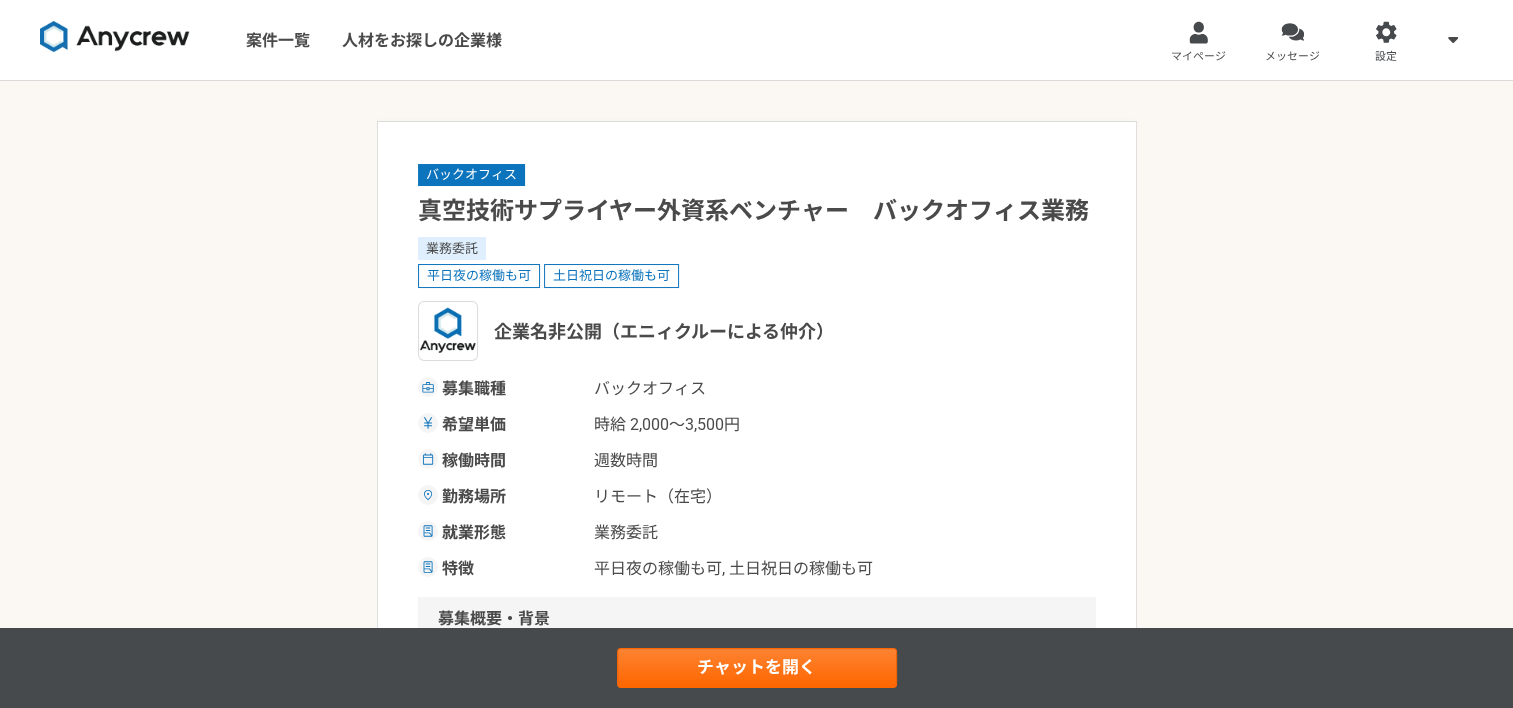 click on "募集職種 バックオフィス 希望単価 時給 2,000〜3,500円 稼働時間 週数時間 勤務場所 リモート（在宅） 就業形態 業務委託 特徴 平日夜の稼働も可, 土日祝日の稼働も可" at bounding box center [757, 479] 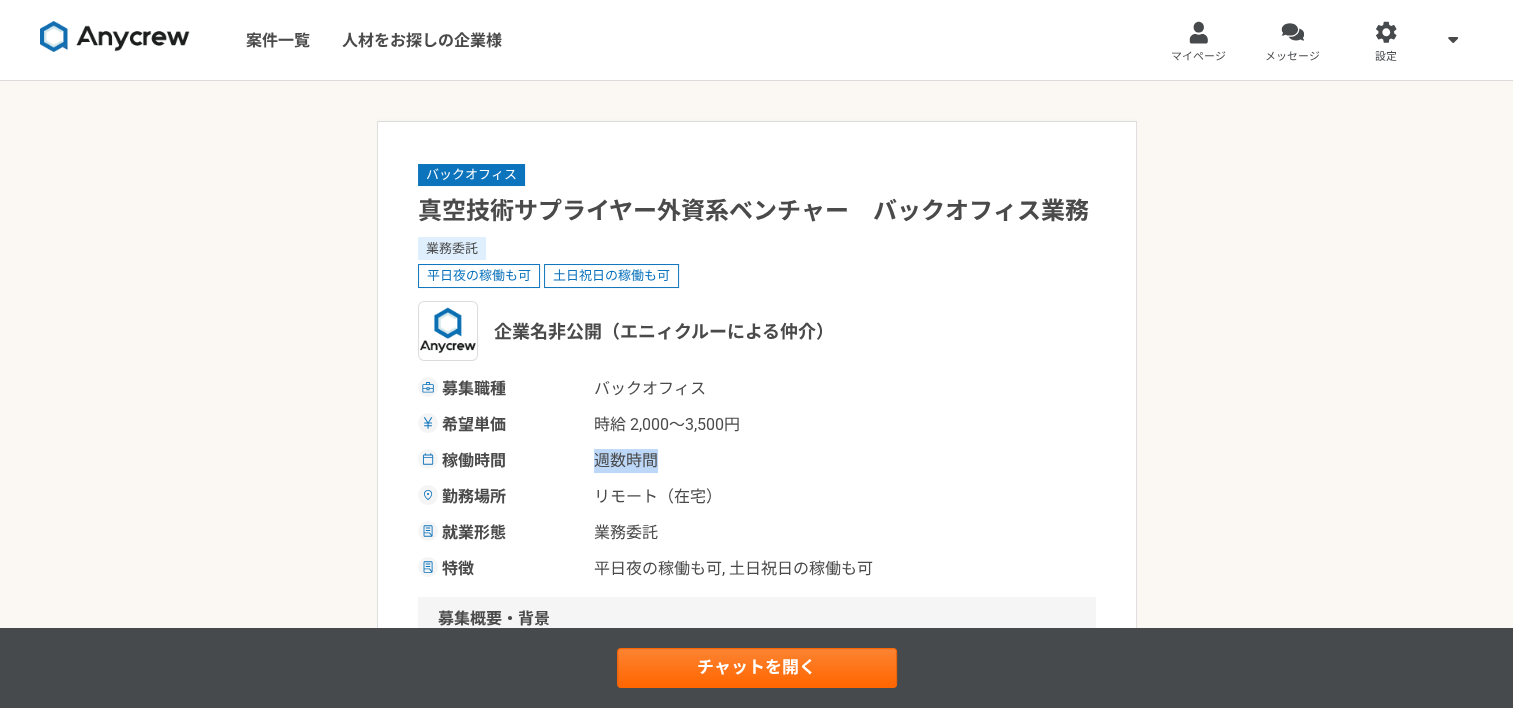 drag, startPoint x: 669, startPoint y: 463, endPoint x: 596, endPoint y: 457, distance: 73.24616 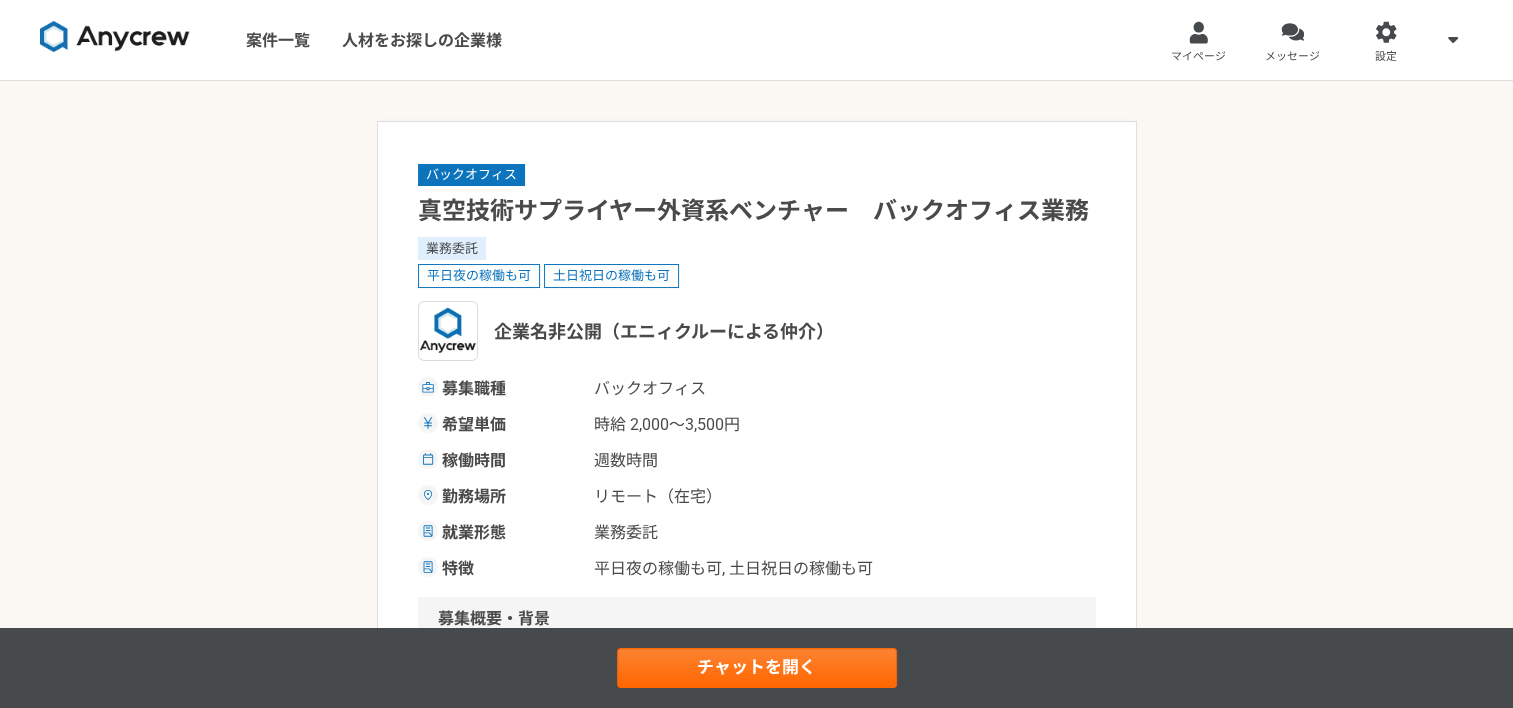 click on "希望単価 時給 [PRICE]〜[PRICE]" at bounding box center (757, 425) 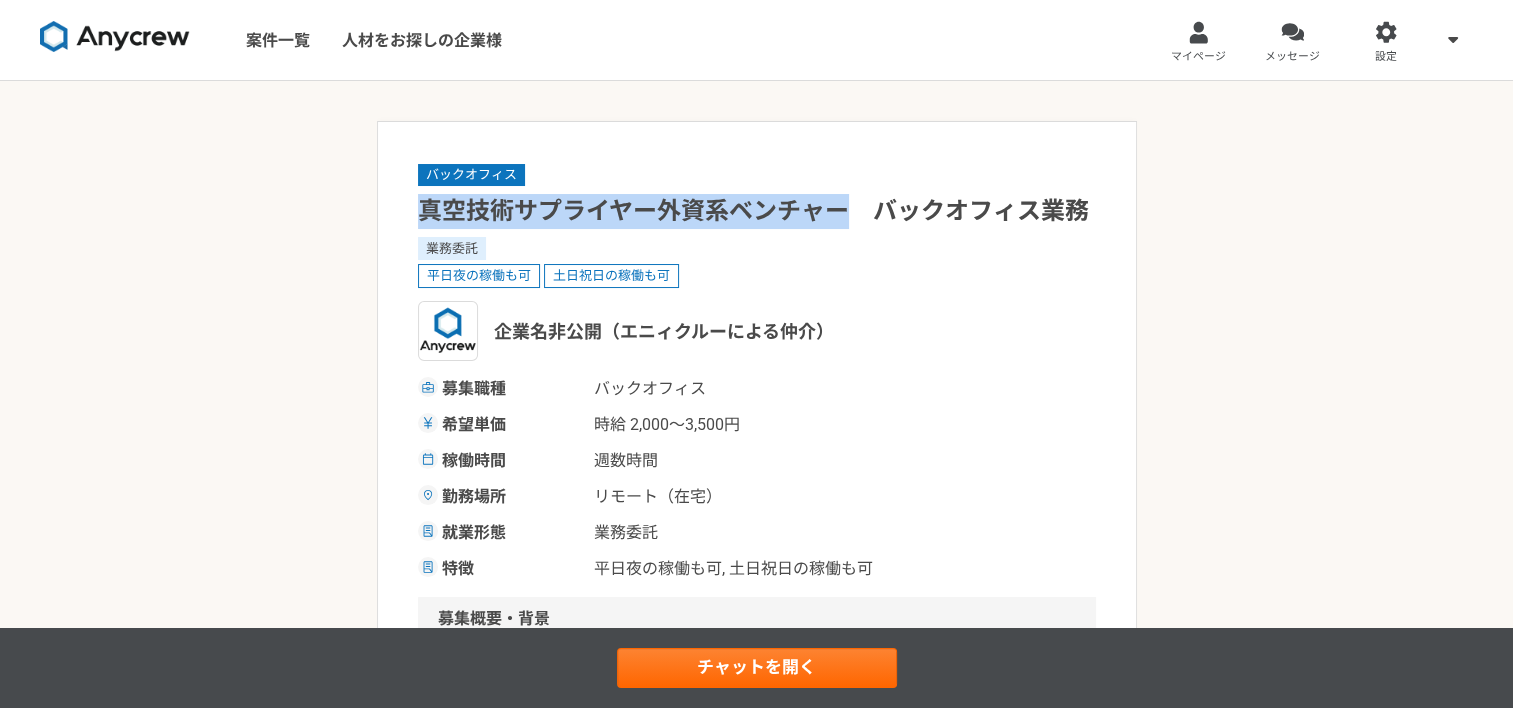drag, startPoint x: 418, startPoint y: 212, endPoint x: 847, endPoint y: 224, distance: 429.1678 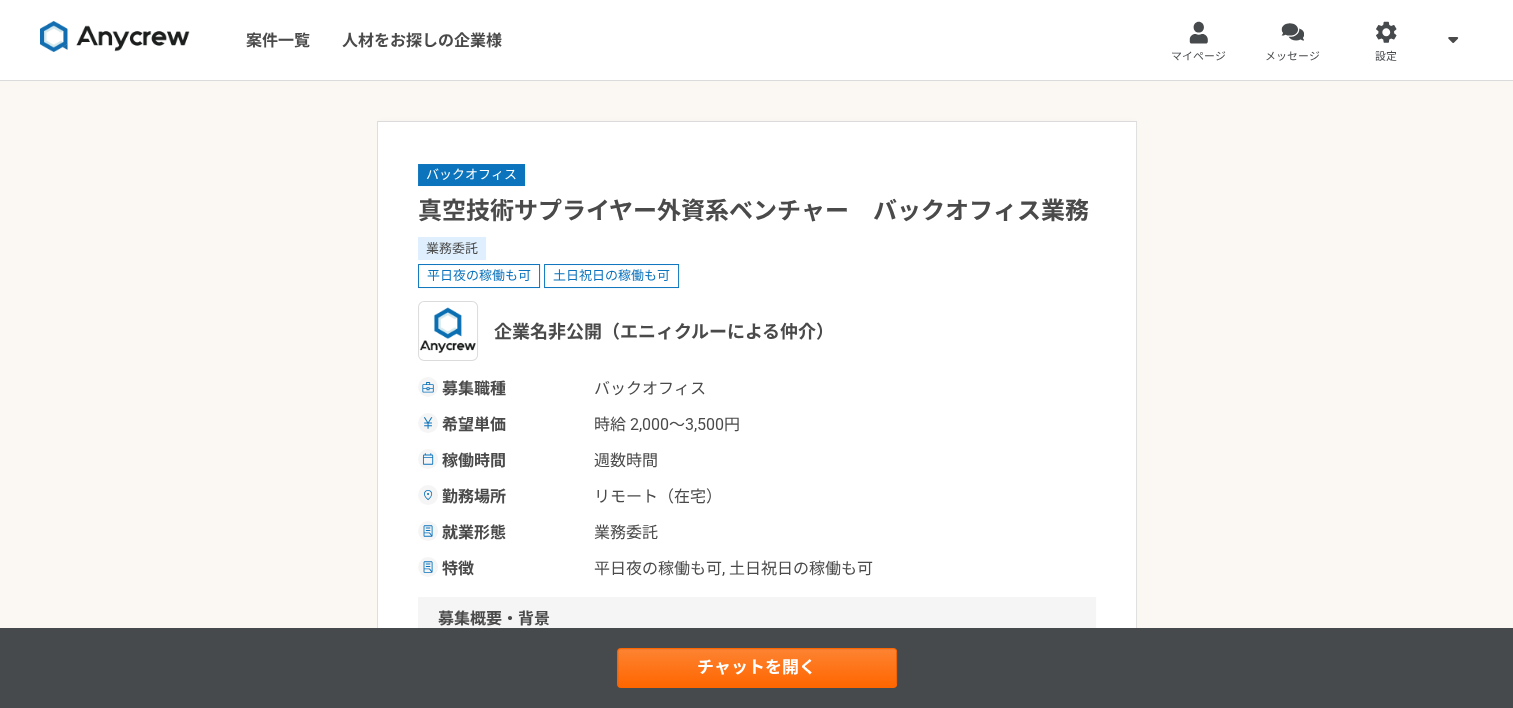 click on "バックオフィス 真空技術サプライヤー外資系ベンチャー　バックオフィス業務 業務委託 平日夜の稼働も可 土日祝日の稼働も可 企業名非公開（エニィクルーによる仲介） 募集職種 バックオフィス 希望単価 時給 [PRICE]〜[PRICE] 稼働時間 週数時間 勤務場所 リモート（在宅） 就業形態 業務委託 特徴 平日夜の稼働も可, 土日祝日の稼働も可" at bounding box center [757, 371] 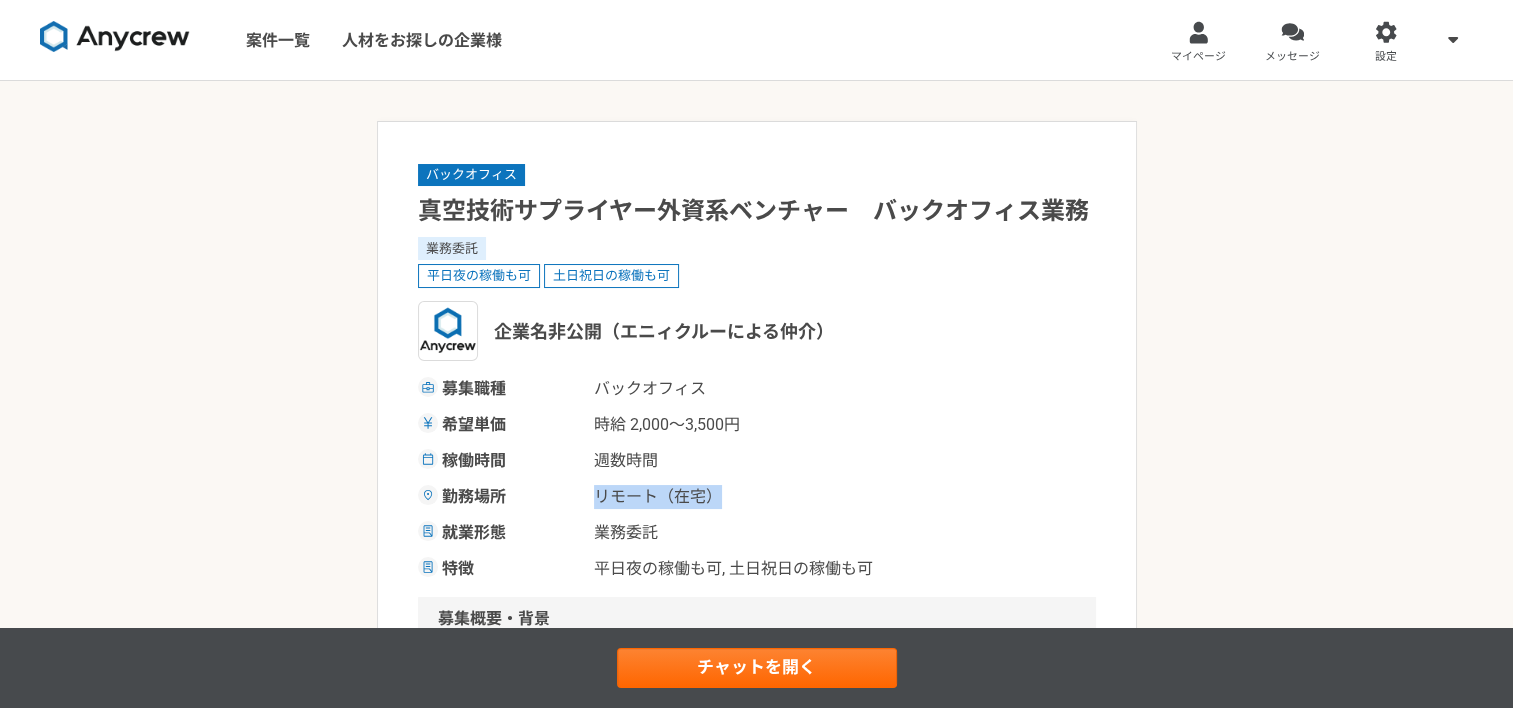 drag, startPoint x: 734, startPoint y: 500, endPoint x: 596, endPoint y: 508, distance: 138.23169 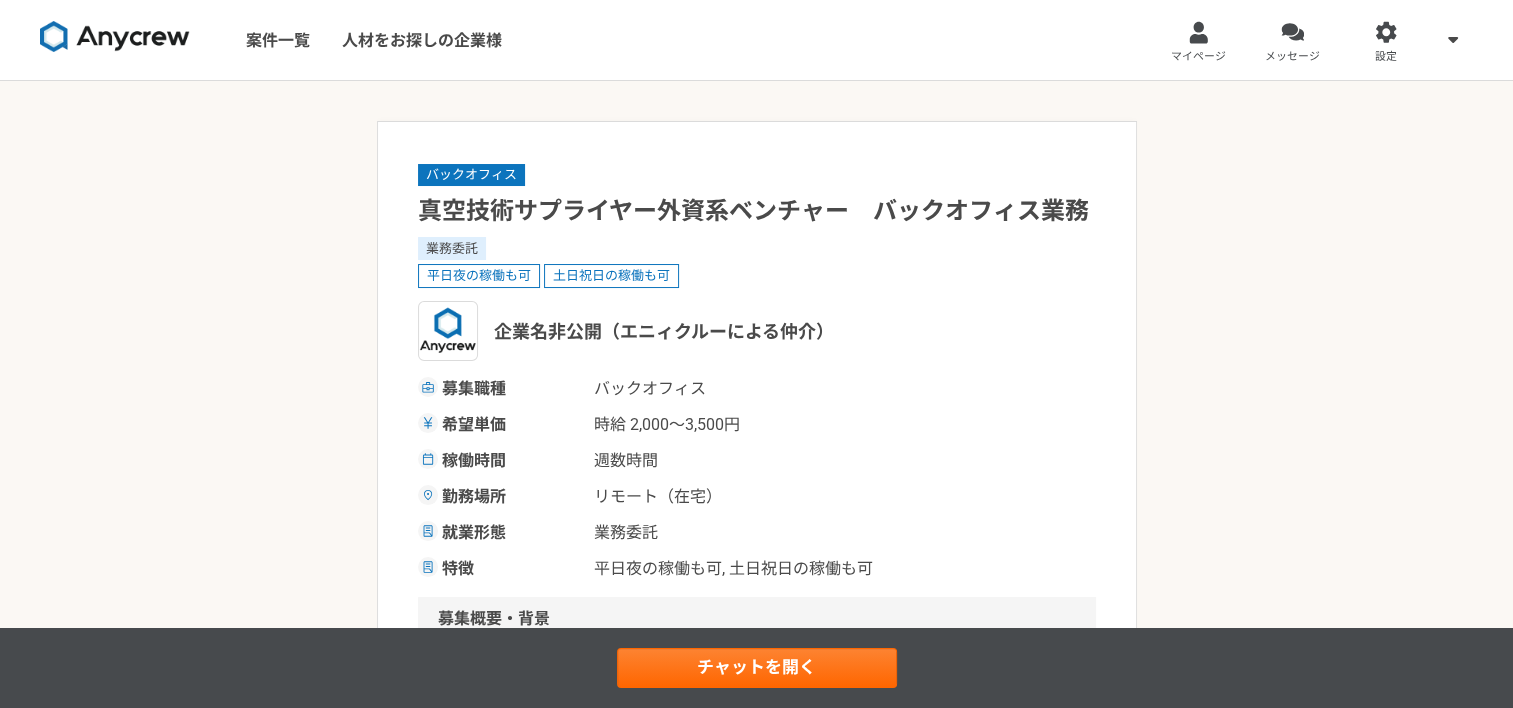 click on "バックオフィス 真空技術サプライヤー外資系ベンチャー　バックオフィス業務 業務委託 平日夜の稼働も可 土日祝日の稼働も可 企業名非公開（エニィクルーによる仲介） 募集職種 バックオフィス 希望単価 時給 2,000〜3,500円 稼働時間 週数時間 勤務場所 リモート（在宅） 就業形態 業務委託 特徴 平日夜の稼働も可, 土日祝日の稼働も可 募集概要・背景 業務内容 求める人物像 ＜必須＞
・事業会社でのバックオフィスのご経験（総務・経理・管理部など）
・Office（Excel、Word）、ビジネスメールのご経験
・新横浜オフィスへの出社対応が可能な方（最初の1ヶ月程度）
＜歓迎＞
・外資系企業での就業経験 求めるスキル 税務 経理 管理会計 簿記 秘書業務 Microsoft Office Microsoft Excel バックオフィス 総務 規程管理 オンプレからのクラウド移行 その他の条件・環境" at bounding box center [756, 1384] 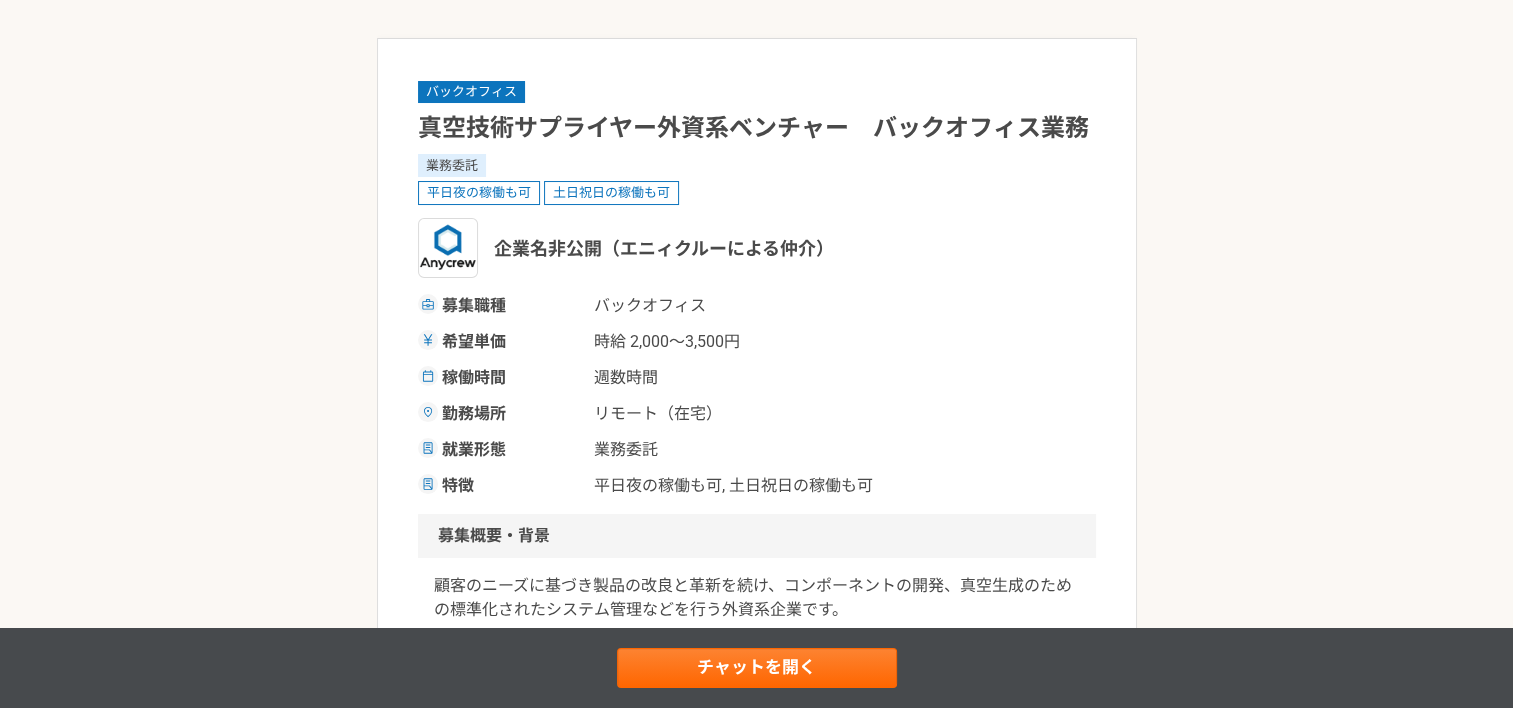 scroll, scrollTop: 200, scrollLeft: 0, axis: vertical 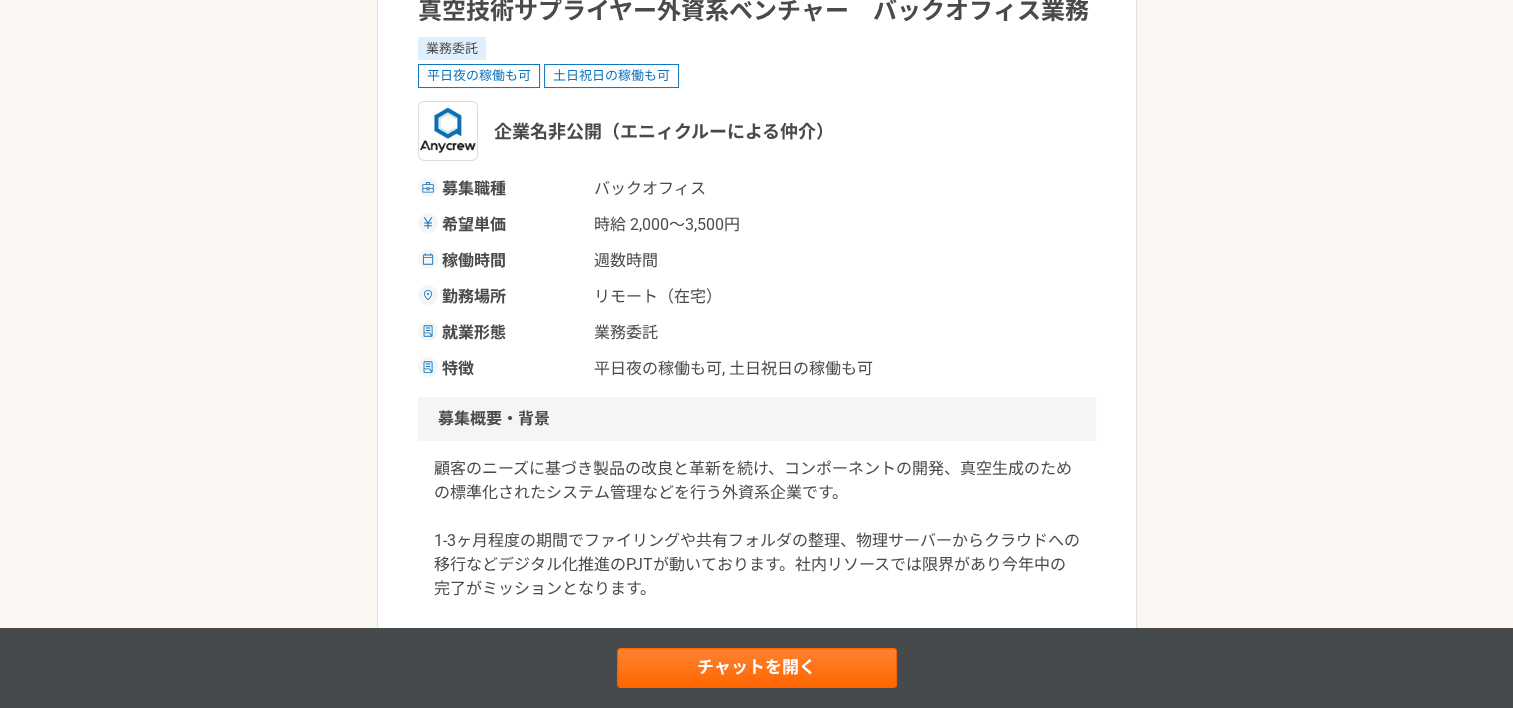 click on "バックオフィス 真空技術サプライヤー外資系ベンチャー　バックオフィス業務 業務委託 平日夜の稼働も可 土日祝日の稼働も可 企業名非公開（エニィクルーによる仲介） 募集職種 バックオフィス 希望単価 時給 2,000〜3,500円 稼働時間 週数時間 勤務場所 リモート（在宅） 就業形態 業務委託 特徴 平日夜の稼働も可, 土日祝日の稼働も可 募集概要・背景 業務内容 求める人物像 ＜必須＞
・事業会社でのバックオフィスのご経験（総務・経理・管理部など）
・Office（Excel、Word）、ビジネスメールのご経験
・新横浜オフィスへの出社対応が可能な方（最初の1ヶ月程度）
＜歓迎＞
・外資系企業での就業経験 求めるスキル 税務 経理 管理会計 簿記 秘書業務 Microsoft Office Microsoft Excel バックオフィス 総務 規程管理 オンプレからのクラウド移行 その他の条件・環境" at bounding box center [756, 1184] 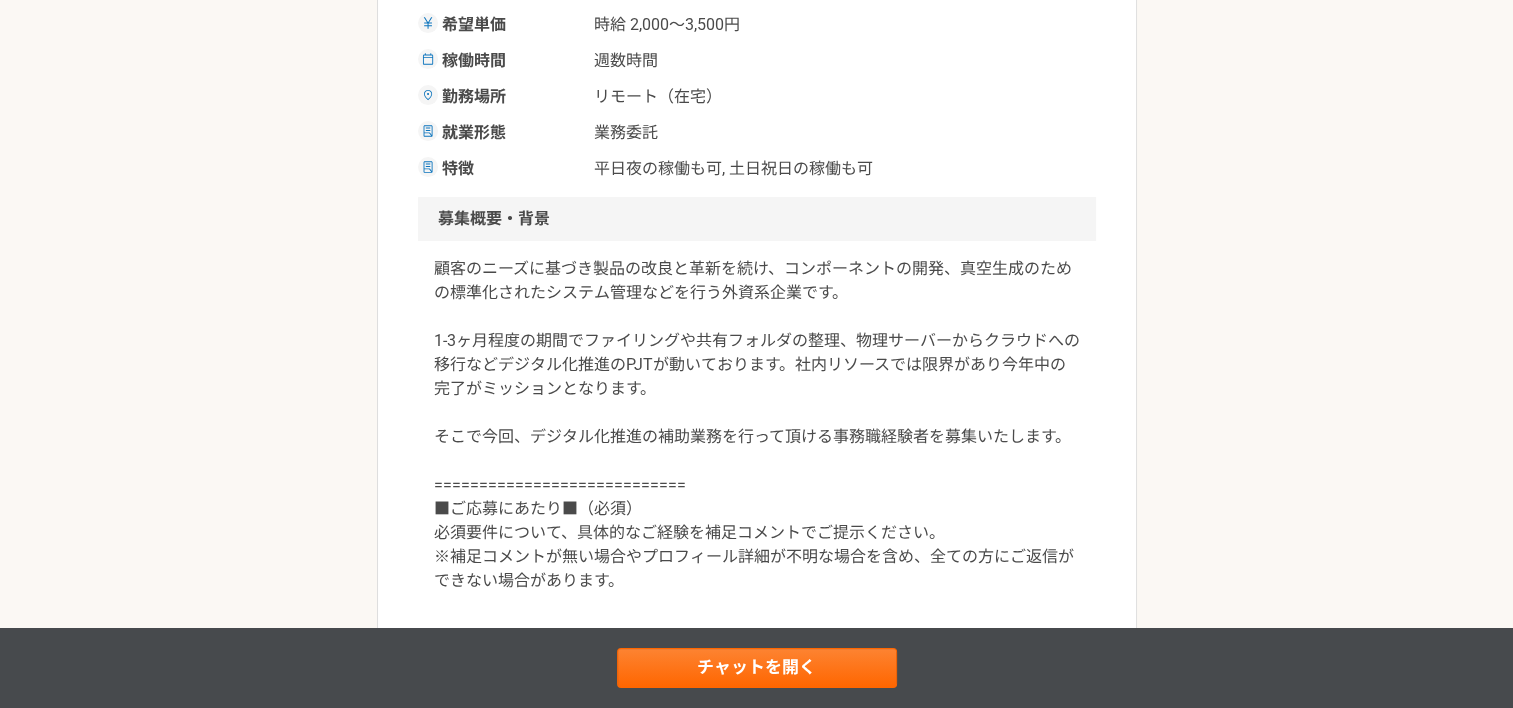 click on "顧客のニーズに基づき製品の改良と革新を続け、コンポーネントの開発、真空生成のための標準化されたシステム管理などを行う外資系企業です。
1-3ヶ月程度の期間でファイリングや共有フォルダの整理、物理サーバーからクラウドへの移行などデジタル化推進のPJTが動いております。社内リソースでは限界があり今年中の完了がミッションとなります。
そこで今回、デジタル化推進の補助業務を行って頂ける事務職経験者を募集いたします。
============================
■ご応募にあたり■（必須）
必須要件について、具体的なご経験を補足コメントでご提示ください。
※補足コメントが無い場合やプロフィール詳細が不明な場合を含め、全ての方にご返信ができない場合があります。" at bounding box center (757, 425) 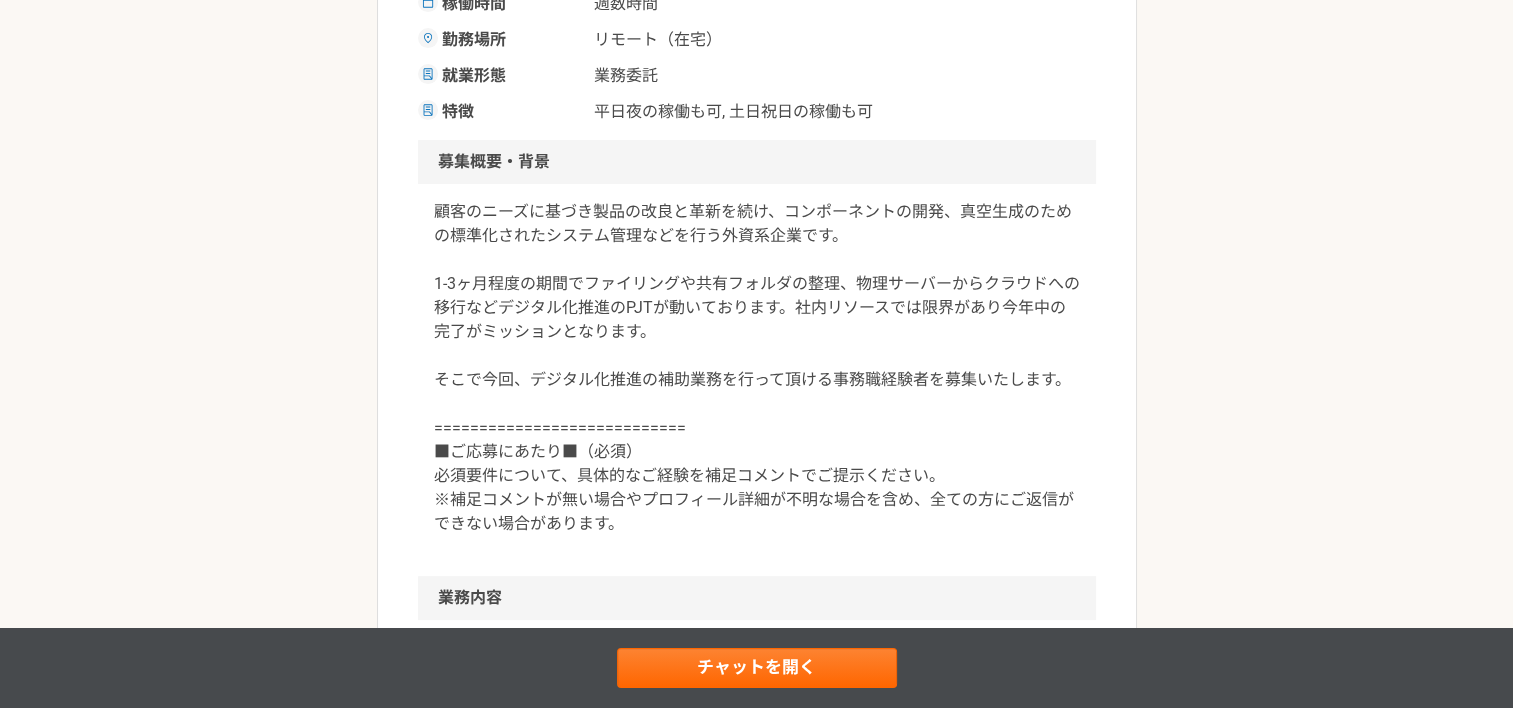 scroll, scrollTop: 500, scrollLeft: 0, axis: vertical 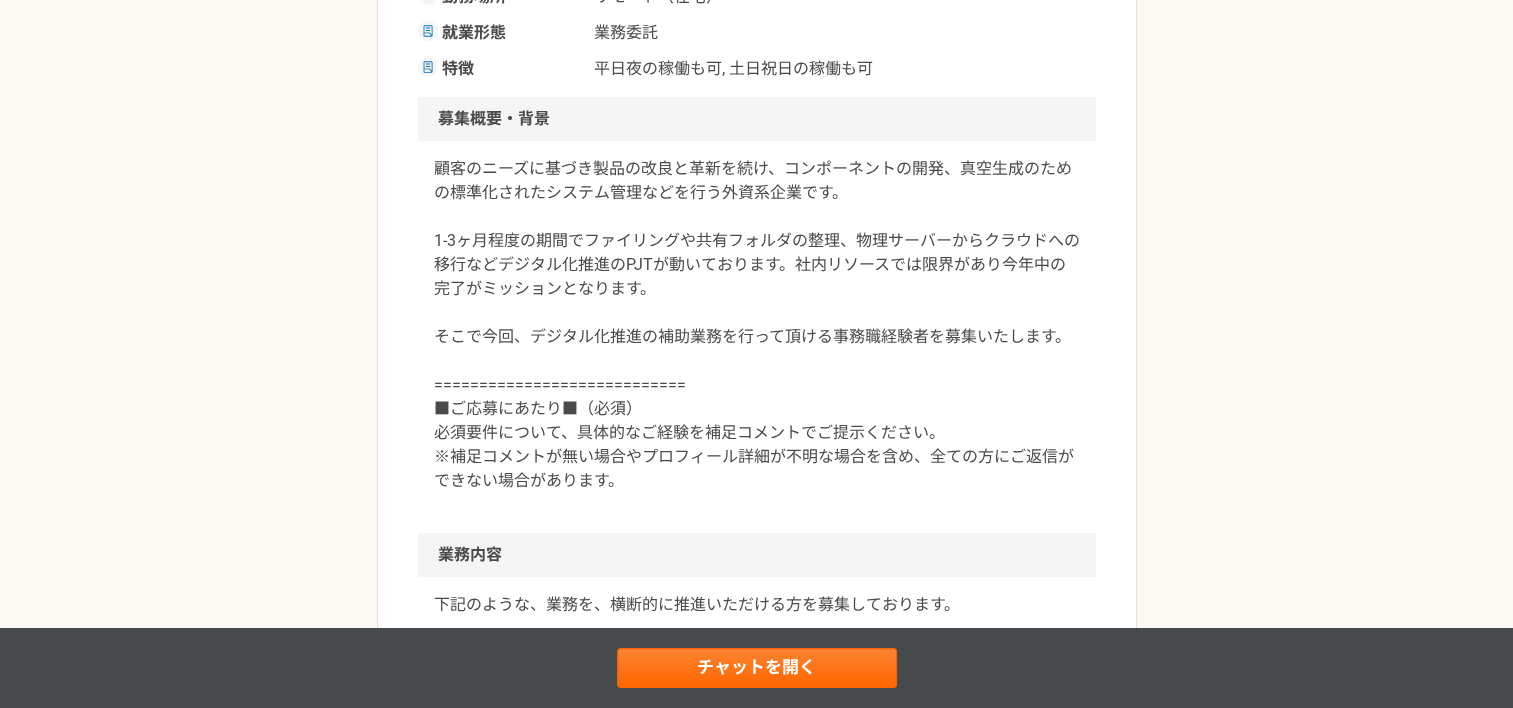 click on "顧客のニーズに基づき製品の改良と革新を続け、コンポーネントの開発、真空生成のための標準化されたシステム管理などを行う外資系企業です。
1-3ヶ月程度の期間でファイリングや共有フォルダの整理、物理サーバーからクラウドへの移行などデジタル化推進のPJTが動いております。社内リソースでは限界があり今年中の完了がミッションとなります。
そこで今回、デジタル化推進の補助業務を行って頂ける事務職経験者を募集いたします。
============================
■ご応募にあたり■（必須）
必須要件について、具体的なご経験を補足コメントでご提示ください。
※補足コメントが無い場合やプロフィール詳細が不明な場合を含め、全ての方にご返信ができない場合があります。" at bounding box center (757, 325) 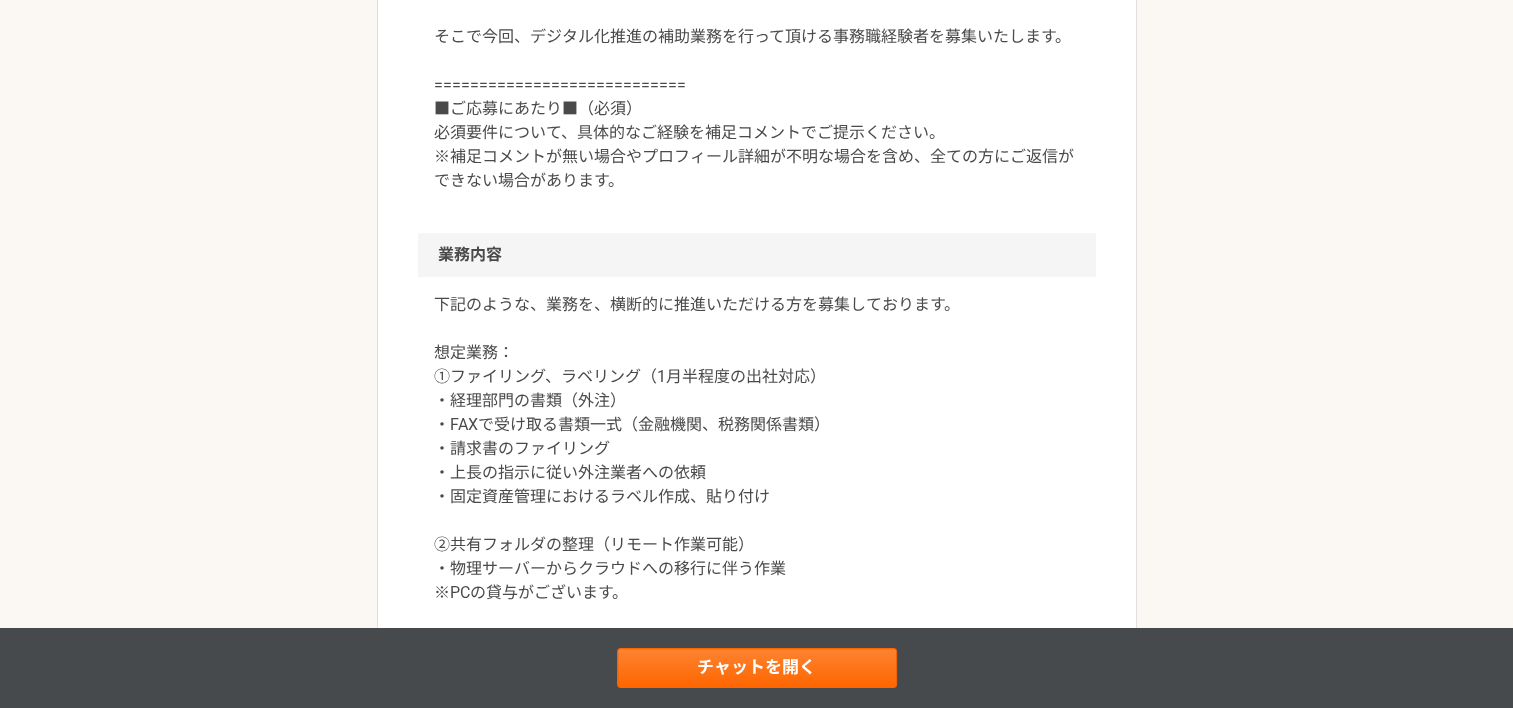 scroll, scrollTop: 900, scrollLeft: 0, axis: vertical 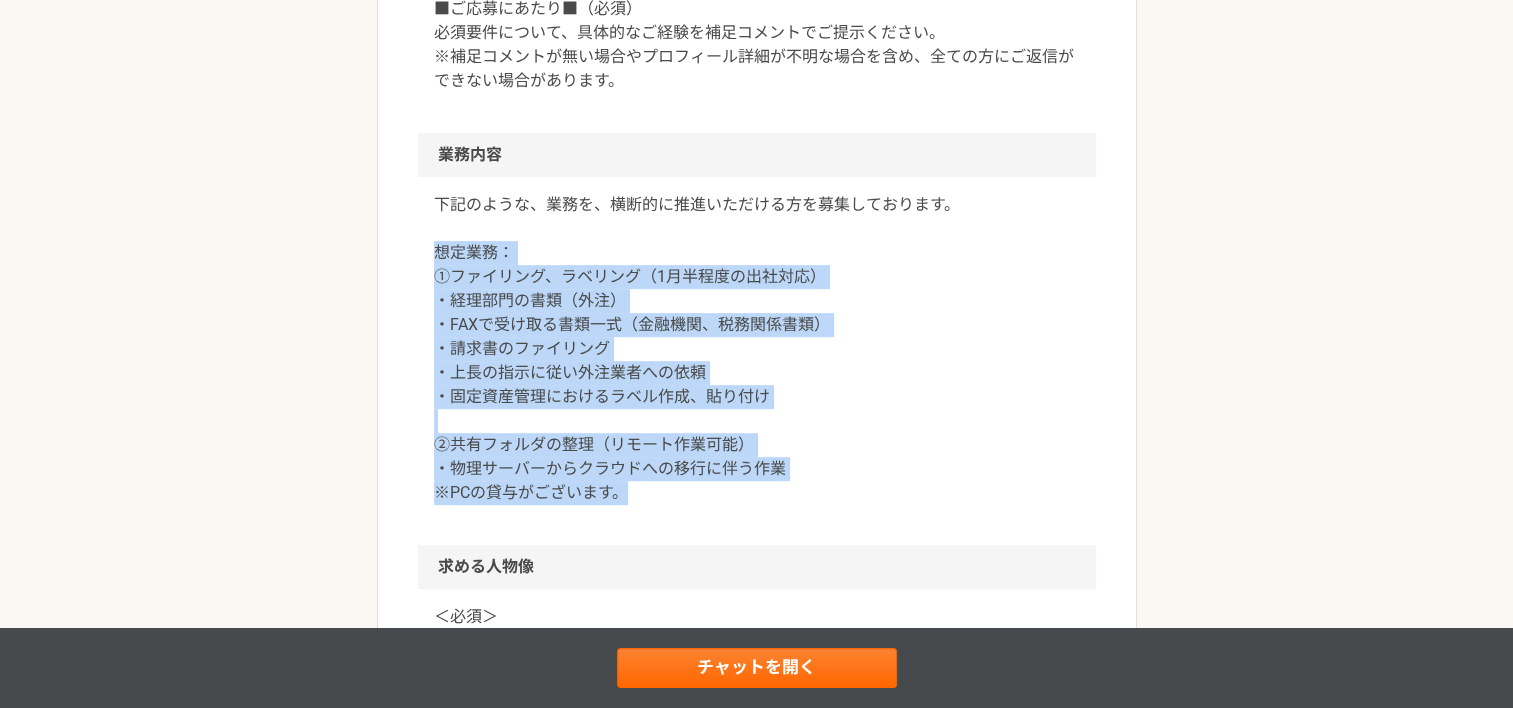 drag, startPoint x: 431, startPoint y: 245, endPoint x: 785, endPoint y: 490, distance: 430.51248 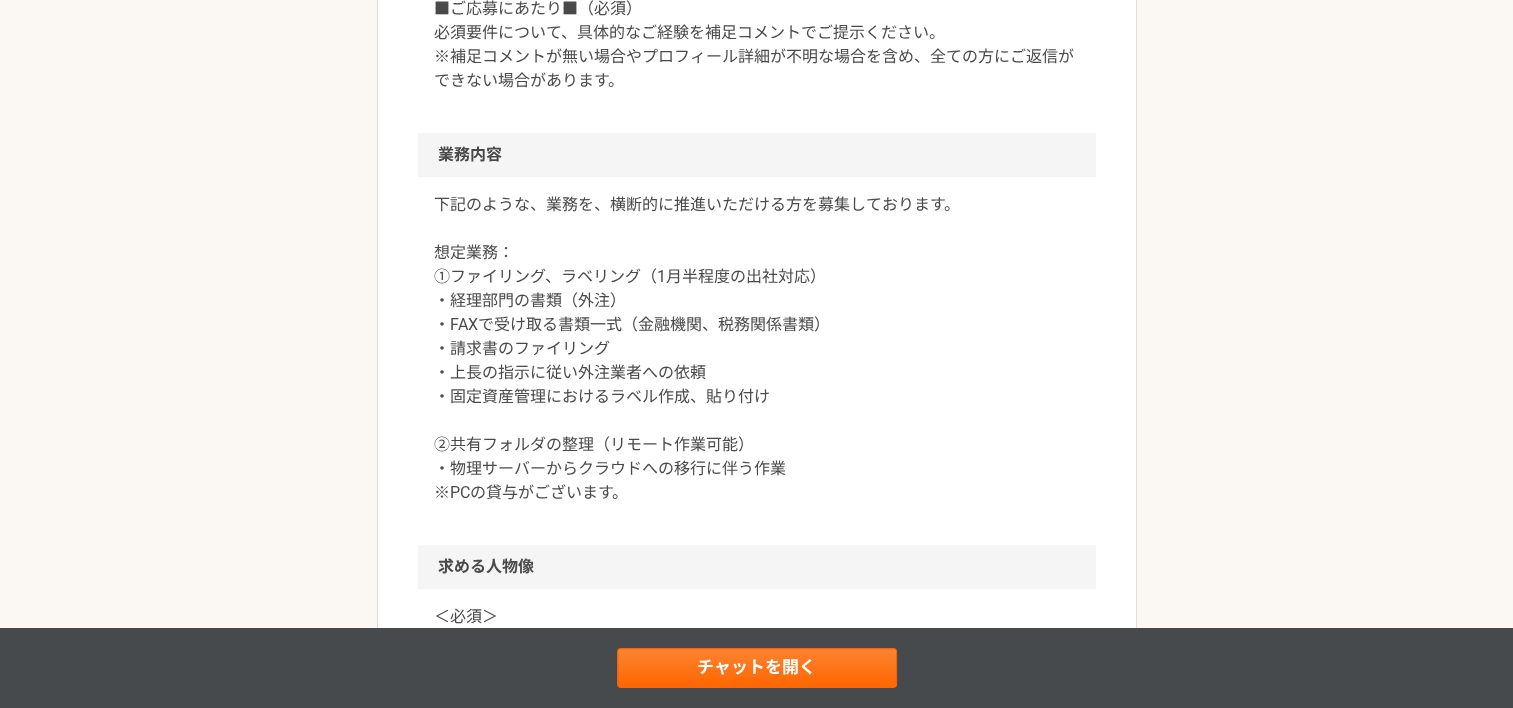 click on "バックオフィス 真空技術サプライヤー外資系ベンチャー　バックオフィス業務 業務委託 平日夜の稼働も可 土日祝日の稼働も可 企業名非公開（エニィクルーによる仲介） 募集職種 バックオフィス 希望単価 時給 2,000〜3,500円 稼働時間 週数時間 勤務場所 リモート（在宅） 就業形態 業務委託 特徴 平日夜の稼働も可, 土日祝日の稼働も可 募集概要・背景 業務内容 求める人物像 ＜必須＞
・事業会社でのバックオフィスのご経験（総務・経理・管理部など）
・Office（Excel、Word）、ビジネスメールのご経験
・新横浜オフィスへの出社対応が可能な方（最初の1ヶ月程度）
＜歓迎＞
・外資系企業での就業経験 求めるスキル 税務 経理 管理会計 簿記 秘書業務 Microsoft Office Microsoft Excel バックオフィス 総務 規程管理 オンプレからのクラウド移行 その他の条件・環境" at bounding box center (756, 484) 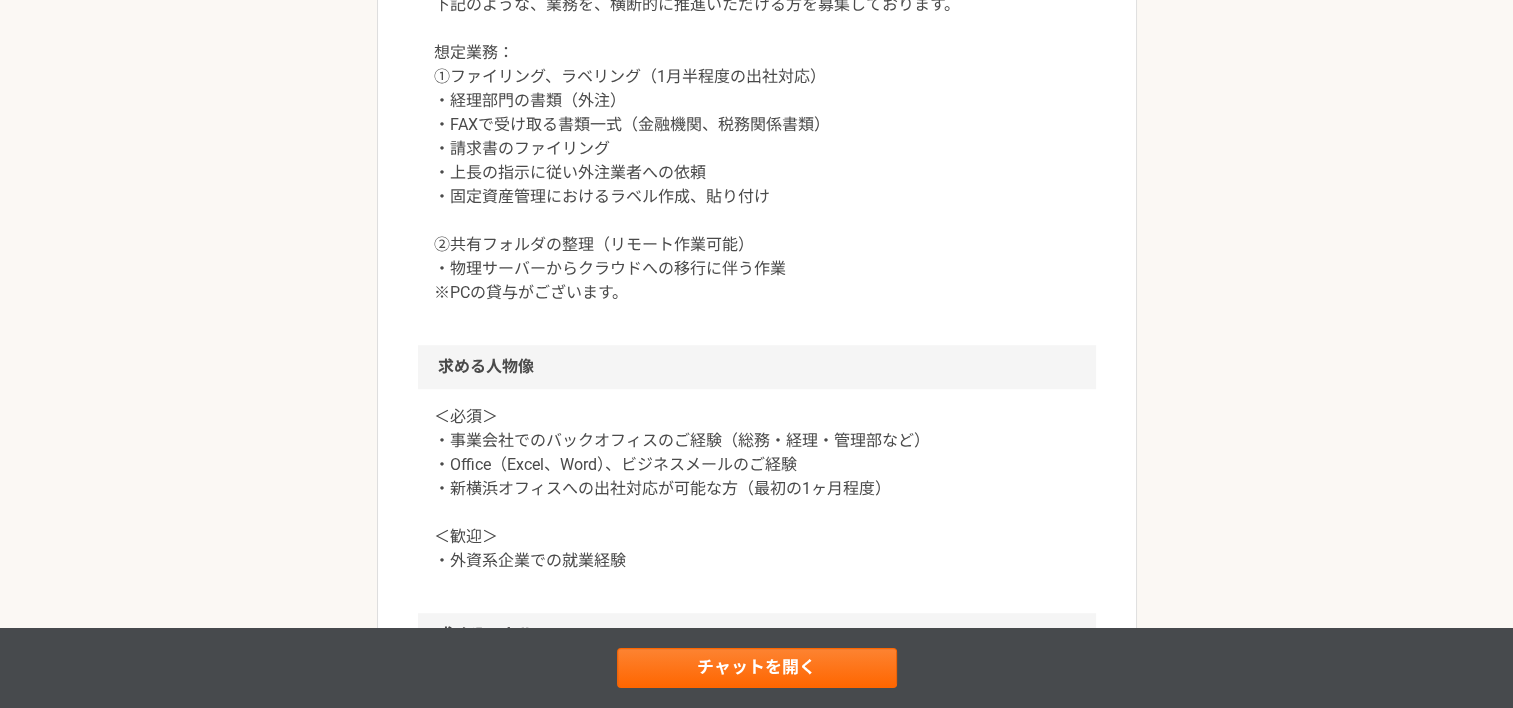 scroll, scrollTop: 1200, scrollLeft: 0, axis: vertical 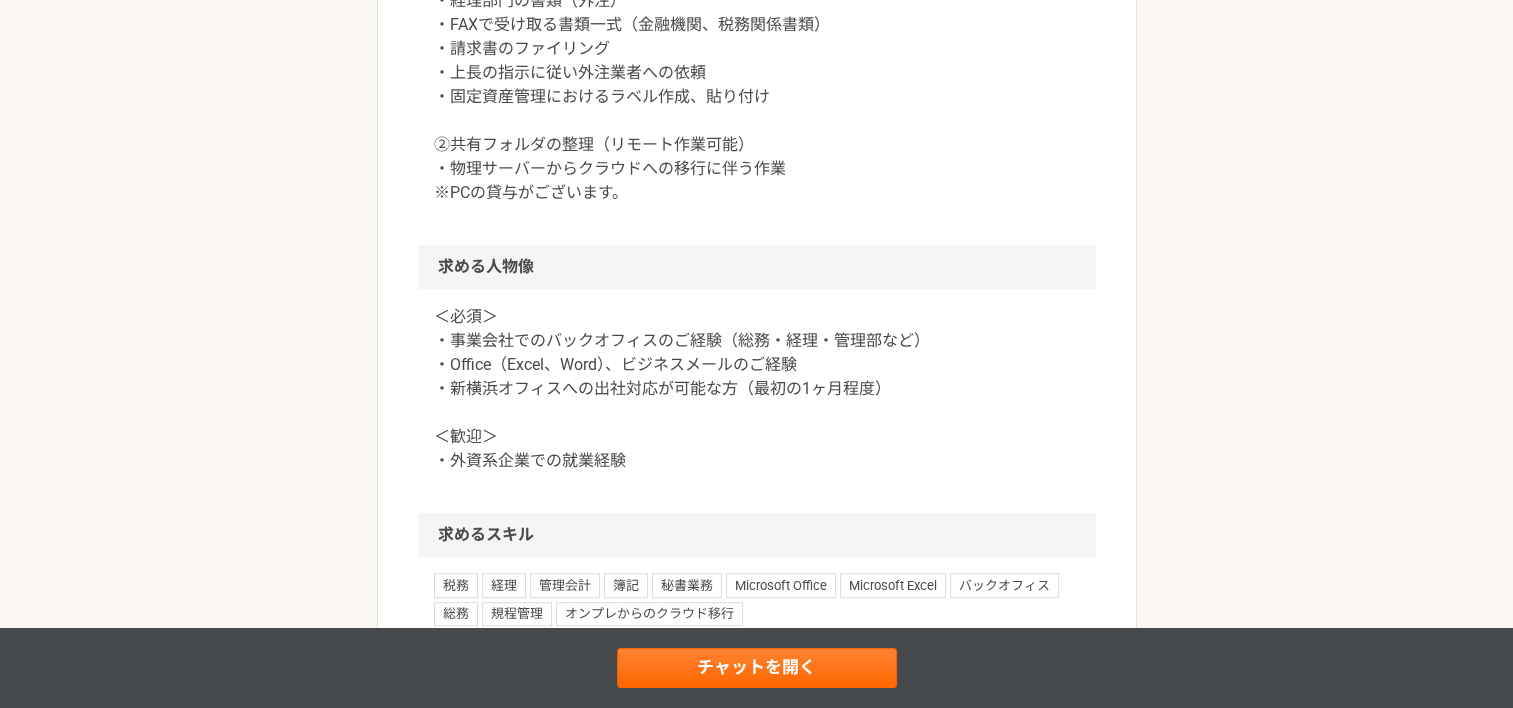 click on "バックオフィス 真空技術サプライヤー外資系ベンチャー　バックオフィス業務 業務委託 平日夜の稼働も可 土日祝日の稼働も可 企業名非公開（エニィクルーによる仲介） 募集職種 バックオフィス 希望単価 時給 2,000〜3,500円 稼働時間 週数時間 勤務場所 リモート（在宅） 就業形態 業務委託 特徴 平日夜の稼働も可, 土日祝日の稼働も可 募集概要・背景 業務内容 求める人物像 ＜必須＞
・事業会社でのバックオフィスのご経験（総務・経理・管理部など）
・Office（Excel、Word）、ビジネスメールのご経験
・新横浜オフィスへの出社対応が可能な方（最初の1ヶ月程度）
＜歓迎＞
・外資系企業での就業経験 求めるスキル 税務 経理 管理会計 簿記 秘書業務 Microsoft Office Microsoft Excel バックオフィス 総務 規程管理 オンプレからのクラウド移行 その他の条件・環境" at bounding box center [756, 184] 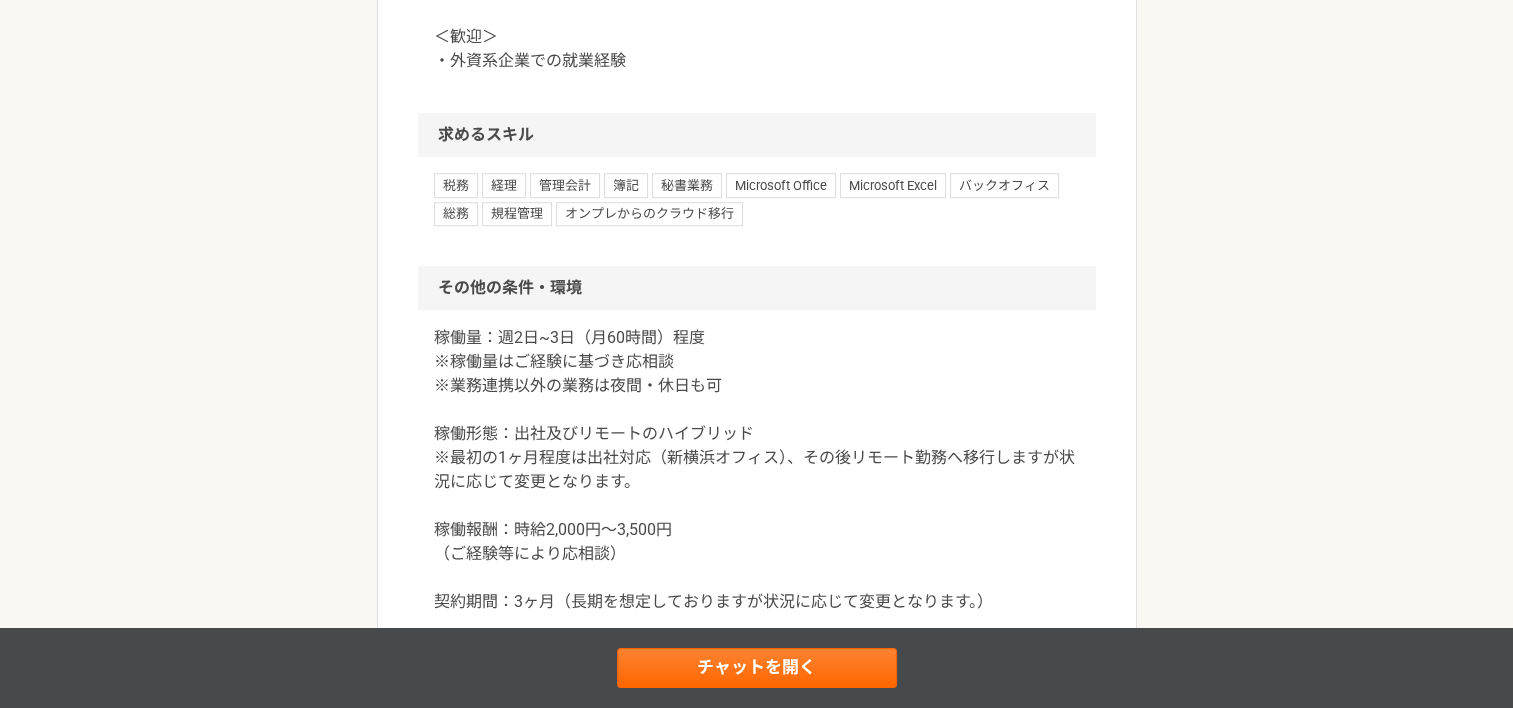 scroll, scrollTop: 1700, scrollLeft: 0, axis: vertical 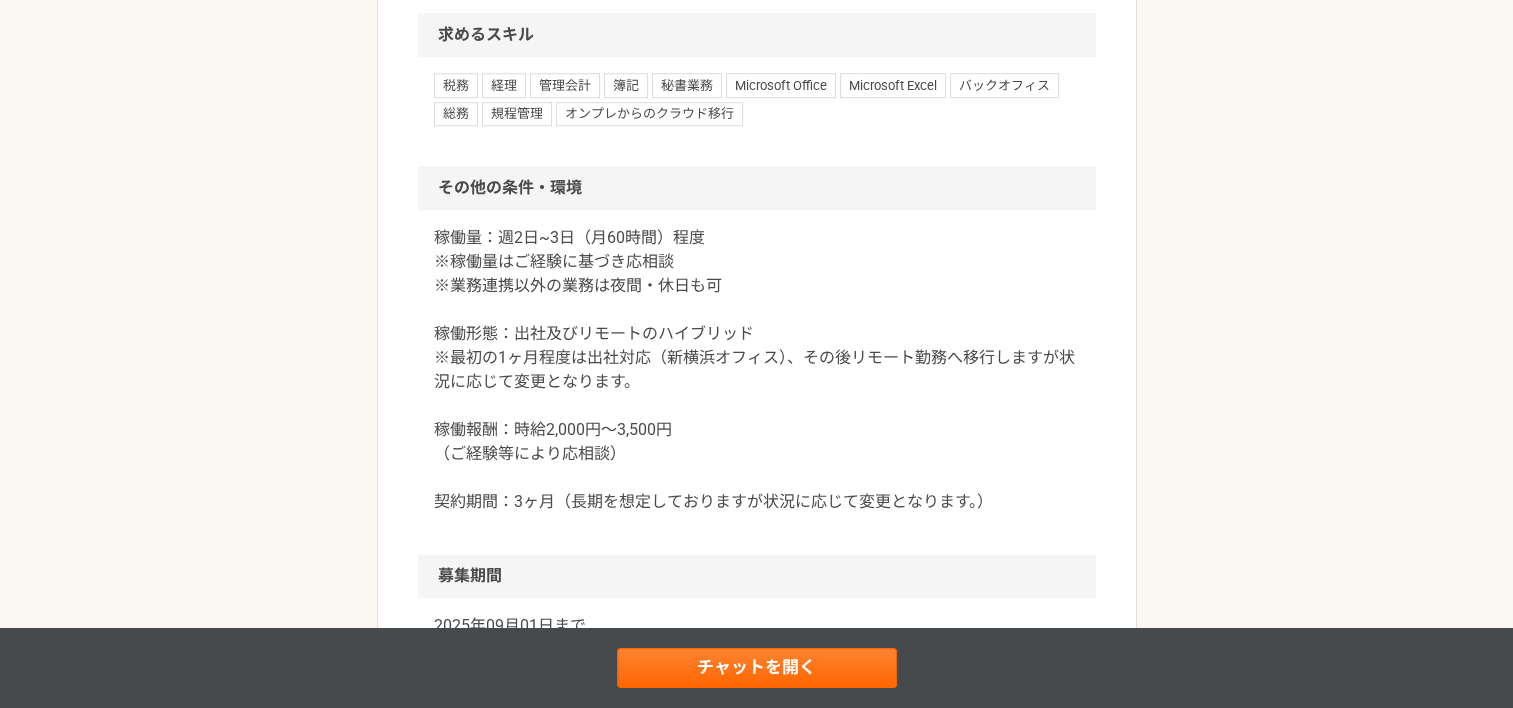 click on "バックオフィス 真空技術サプライヤー外資系ベンチャー　バックオフィス業務 業務委託 平日夜の稼働も可 土日祝日の稼働も可 企業名非公開（エニィクルーによる仲介） 募集職種 バックオフィス 希望単価 時給 2,000〜3,500円 稼働時間 週数時間 勤務場所 リモート（在宅） 就業形態 業務委託 特徴 平日夜の稼働も可, 土日祝日の稼働も可 募集概要・背景 業務内容 求める人物像 ＜必須＞
・事業会社でのバックオフィスのご経験（総務・経理・管理部など）
・Office（Excel、Word）、ビジネスメールのご経験
・新横浜オフィスへの出社対応が可能な方（最初の1ヶ月程度）
＜歓迎＞
・外資系企業での就業経験 求めるスキル 税務 経理 管理会計 簿記 秘書業務 Microsoft Office Microsoft Excel バックオフィス 総務 規程管理 オンプレからのクラウド移行 その他の条件・環境" at bounding box center [756, -316] 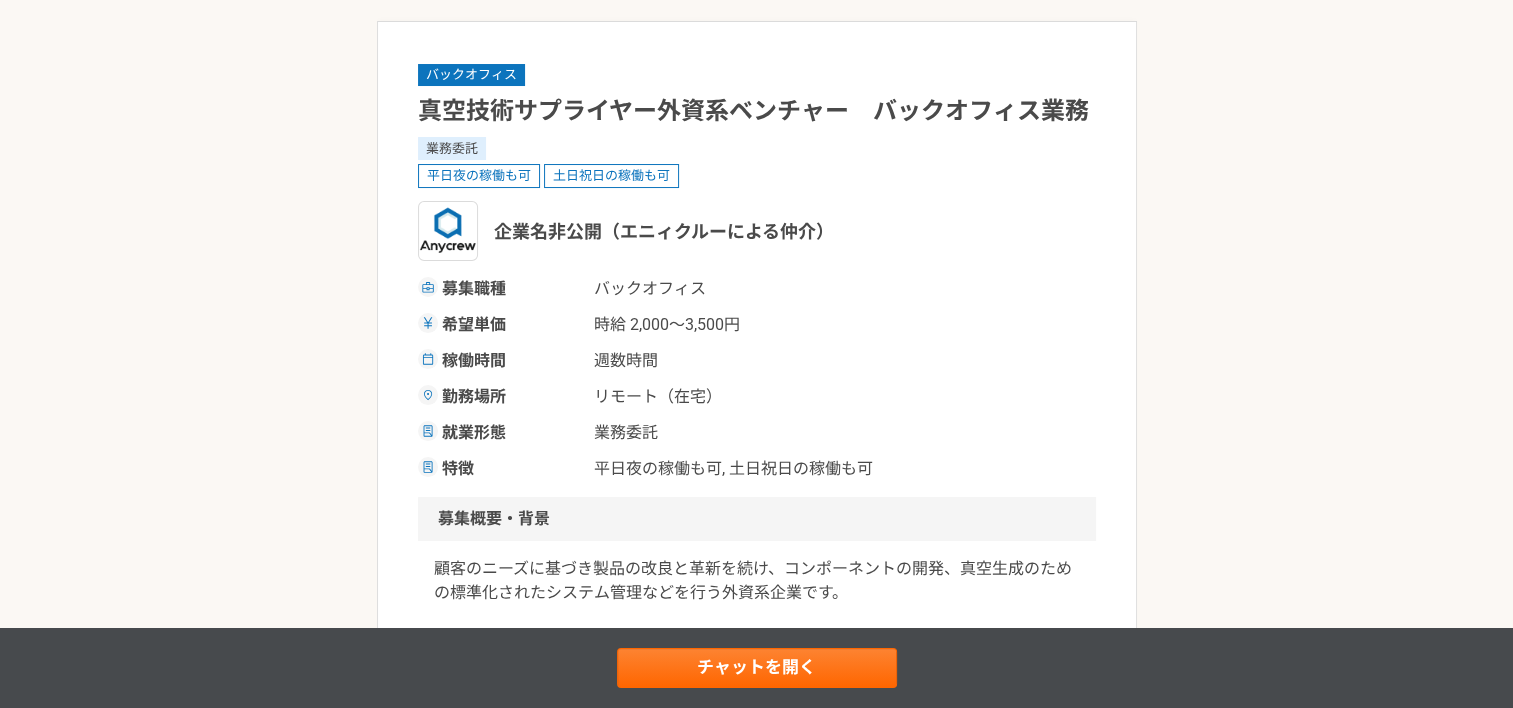 scroll, scrollTop: 0, scrollLeft: 0, axis: both 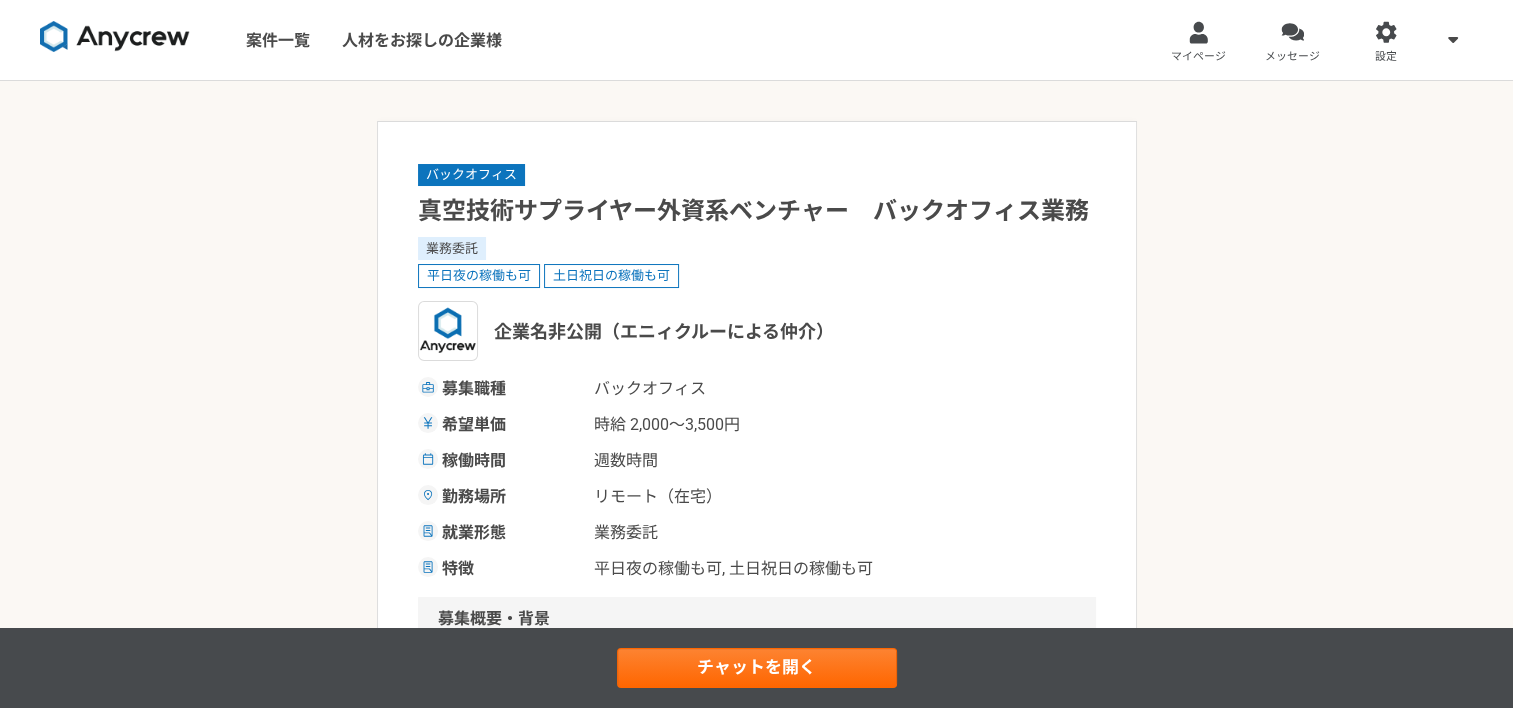 click at bounding box center [115, 37] 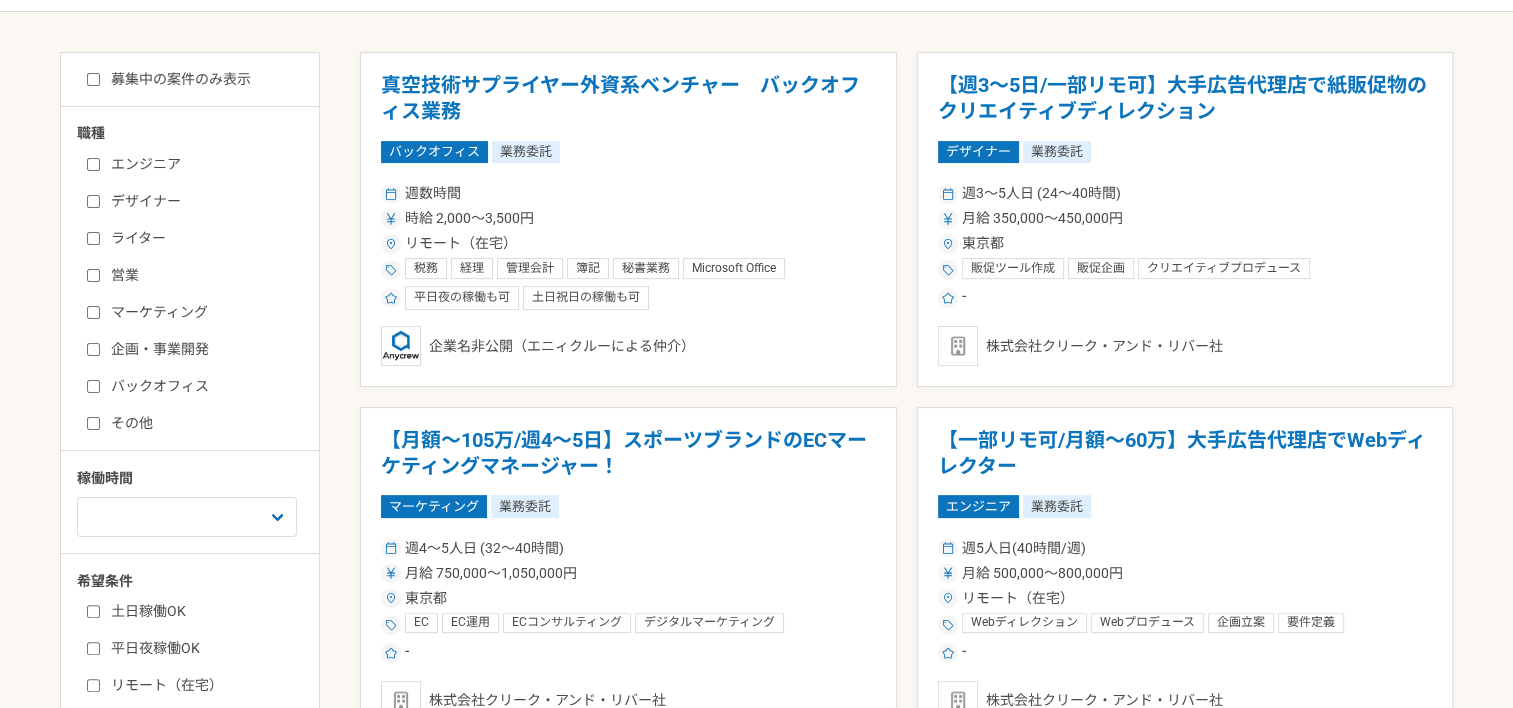 scroll, scrollTop: 400, scrollLeft: 0, axis: vertical 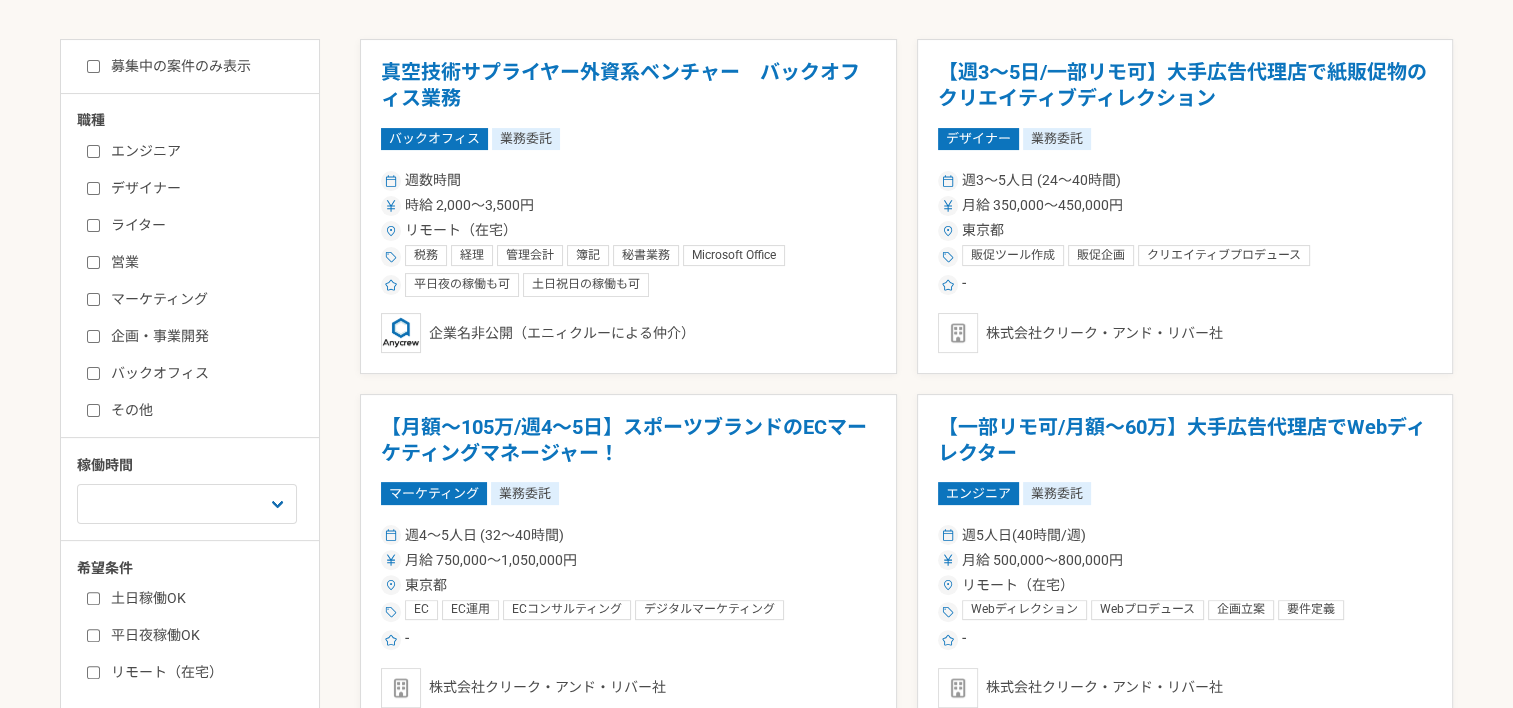 click on "企画・事業開発" at bounding box center [202, 336] 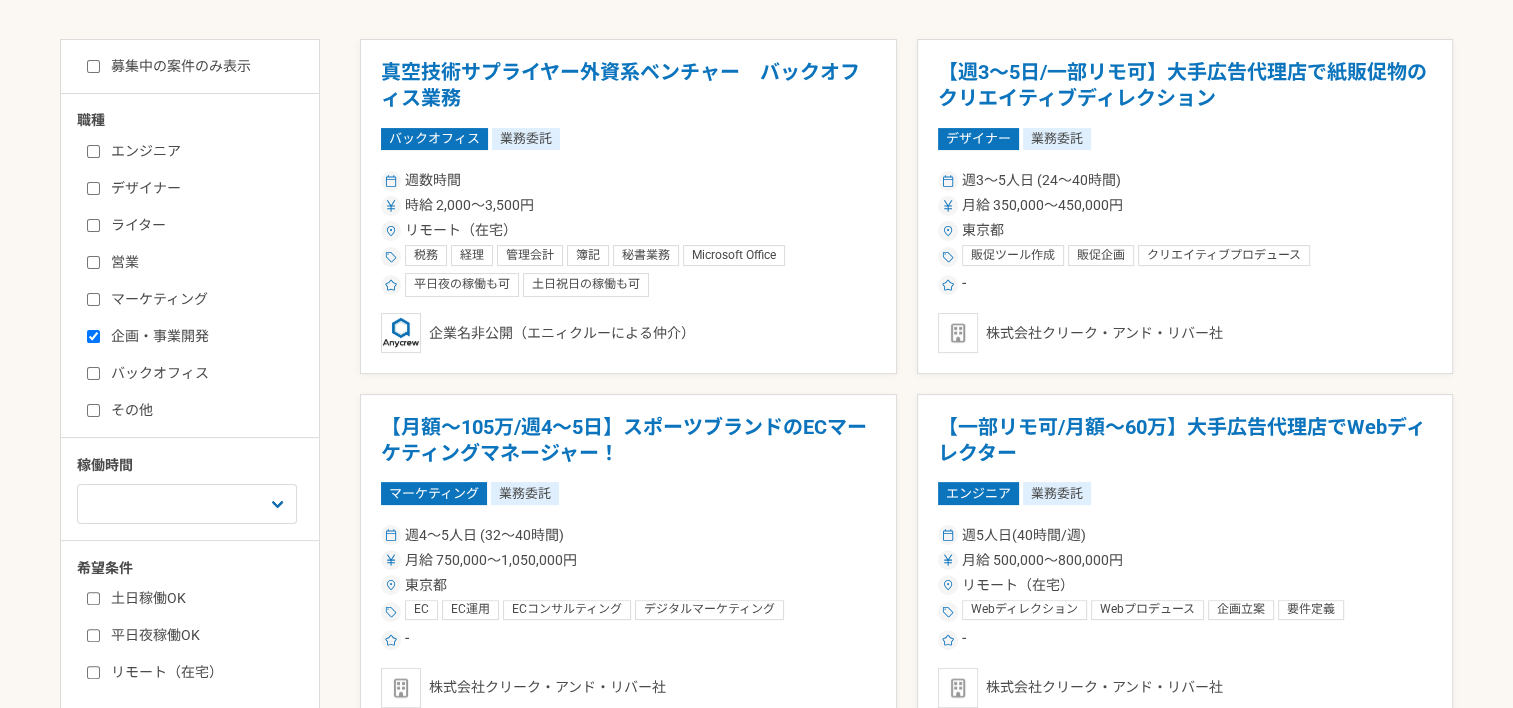 checkbox on "true" 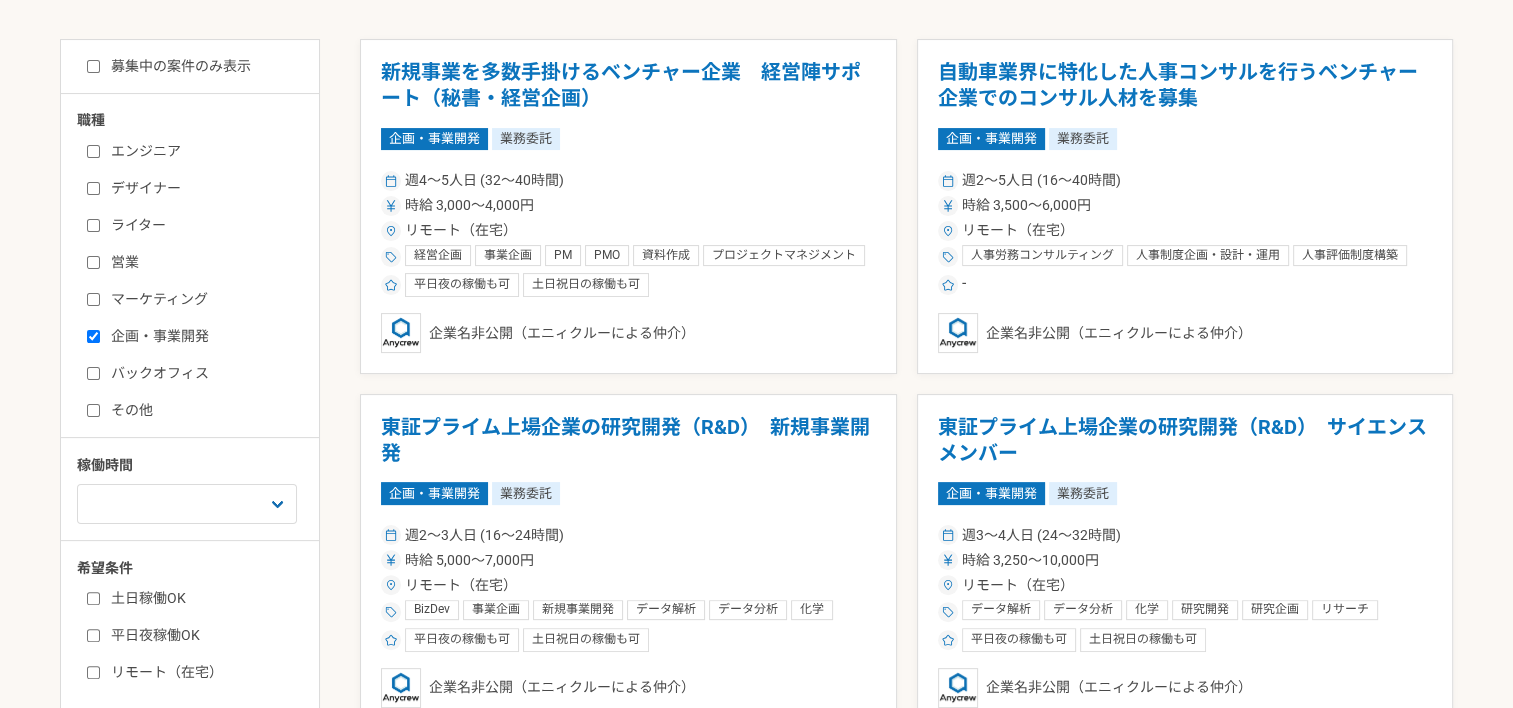 click on "募集中の案件のみ表示 職種 エンジニア デザイナー ライター 営業 マーケティング 企画・事業開発 バックオフィス その他 稼働時間 週1人日（8時間）以下 週2人日（16時間）以下 週3人日（24時間）以下 週4人日（32時間）以下 週5人日（40時間）以下 希望条件 土日稼働OK 平日夜稼働OK リモート（在宅） 新規事業を多数手掛けるベンチャー企業　経営陣サポート（秘書・経営企画） 企画・事業開発 業務委託 週4〜5人日 (32〜40時間) 時給 3,000〜4,000円 リモート（在宅） 経営企画 事業企画 PM PMO 資料作成 プロジェクトマネジメント リサーチ 秘書業務 英語 営業アシスタント 営業事務 平日夜の稼働も可 土日祝日の稼働も可 企業名非公開（エニィクルーによる仲介） 自動車業界に特化した人事コンサルを行うベンチャー企業でのコンサル人材を募集 企画・事業開発" at bounding box center [756, 1862] 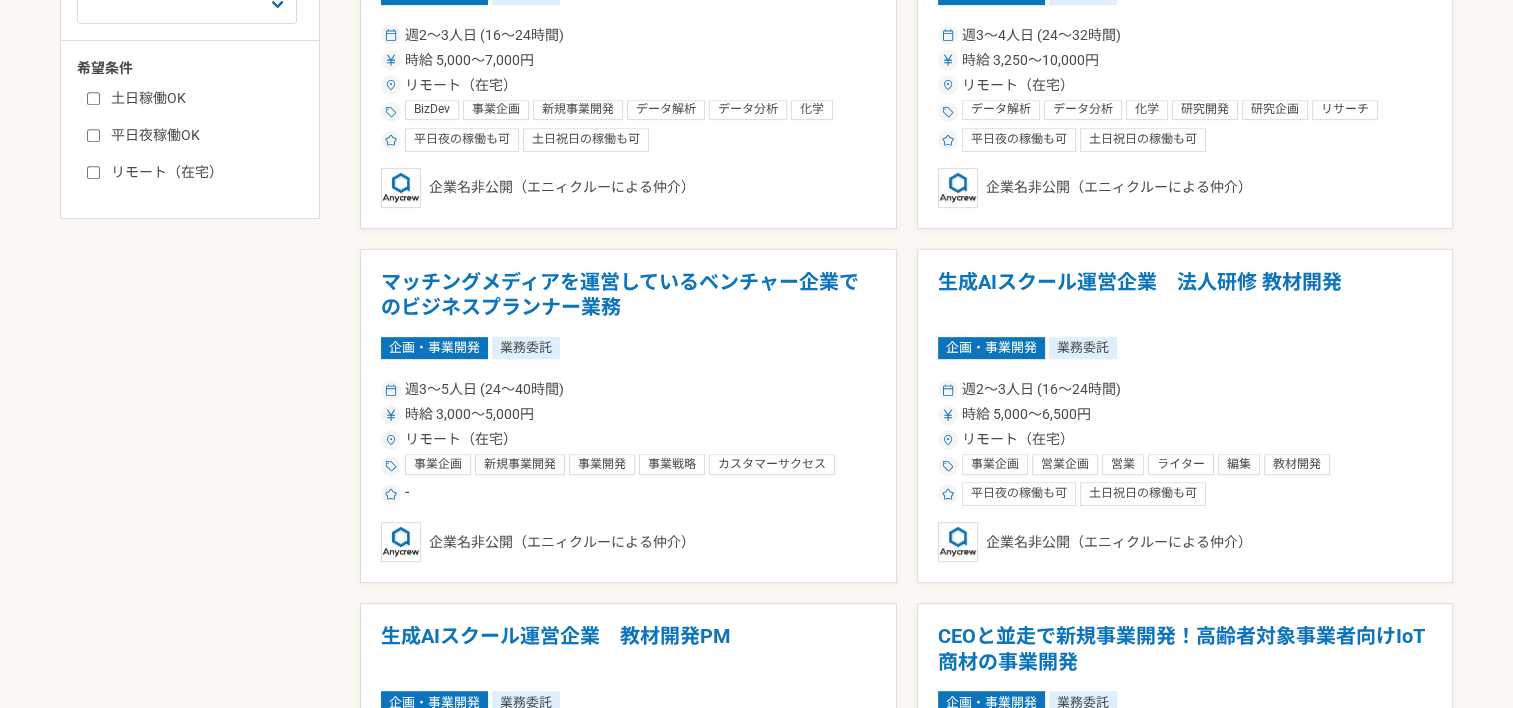 scroll, scrollTop: 1000, scrollLeft: 0, axis: vertical 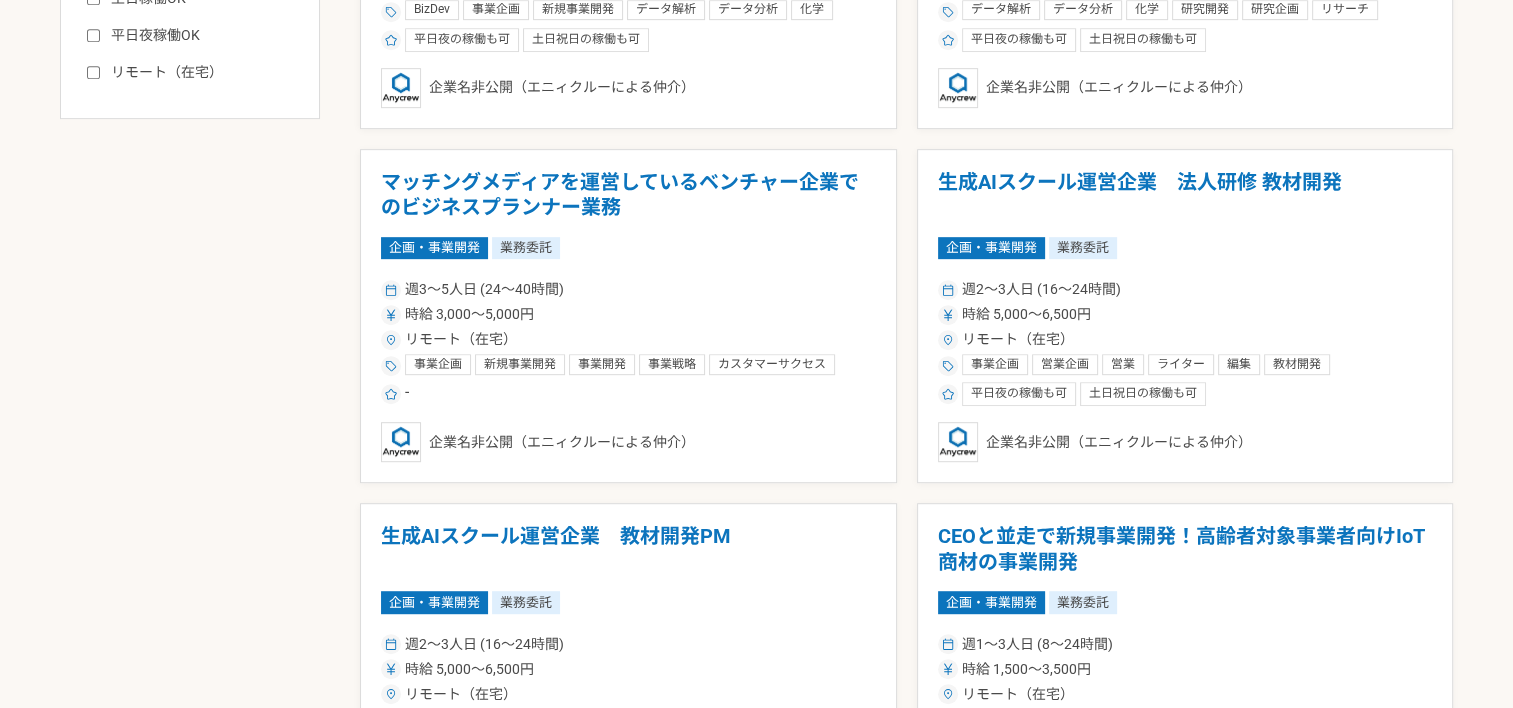 click on "募集中の案件のみ表示 職種 エンジニア デザイナー ライター 営業 マーケティング 企画・事業開発 バックオフィス その他 稼働時間 週1人日（8時間）以下 週2人日（16時間）以下 週3人日（24時間）以下 週4人日（32時間）以下 週5人日（40時間）以下 希望条件 土日稼働OK 平日夜稼働OK リモート（在宅） 新規事業を多数手掛けるベンチャー企業　経営陣サポート（秘書・経営企画） 企画・事業開発 業務委託 週4〜5人日 (32〜40時間) 時給 3,000〜4,000円 リモート（在宅） 経営企画 事業企画 PM PMO 資料作成 プロジェクトマネジメント リサーチ 秘書業務 英語 営業アシスタント 営業事務 平日夜の稼働も可 土日祝日の稼働も可 企業名非公開（エニィクルーによる仲介） 自動車業界に特化した人事コンサルを行うベンチャー企業でのコンサル人材を募集 企画・事業開発" at bounding box center (756, 1282) 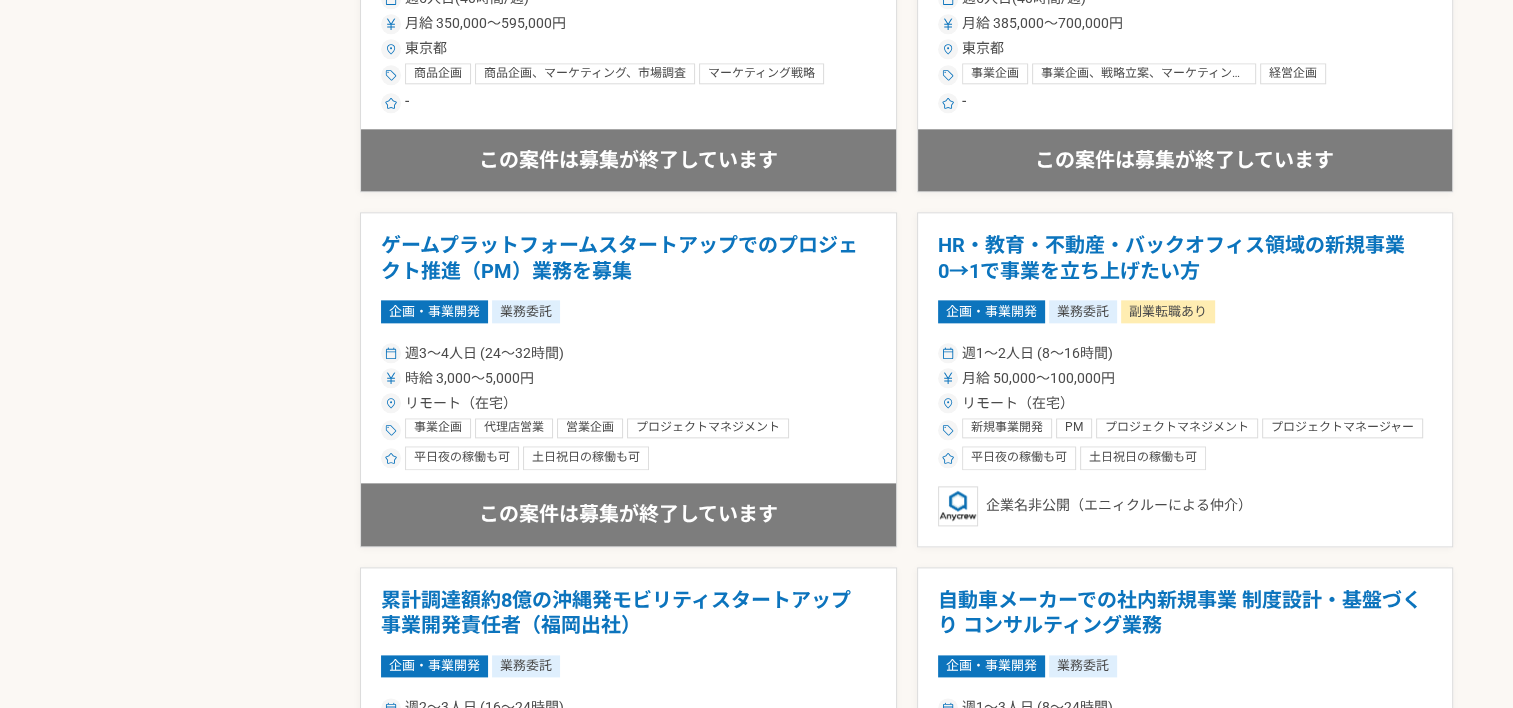 scroll, scrollTop: 2400, scrollLeft: 0, axis: vertical 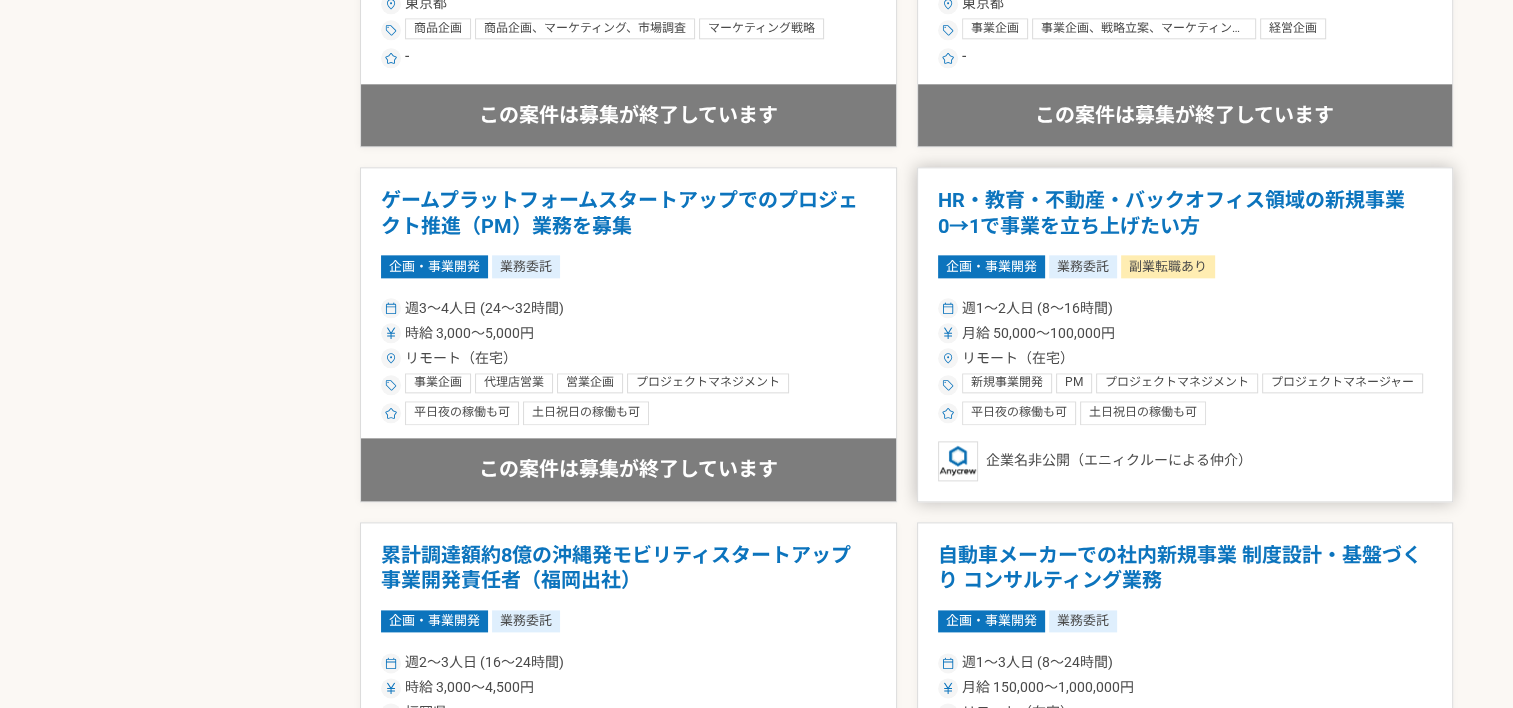 click on "HR・教育・不動産・バックオフィス領域の新規事業　0→1で事業を立ち上げたい方" at bounding box center [1185, 213] 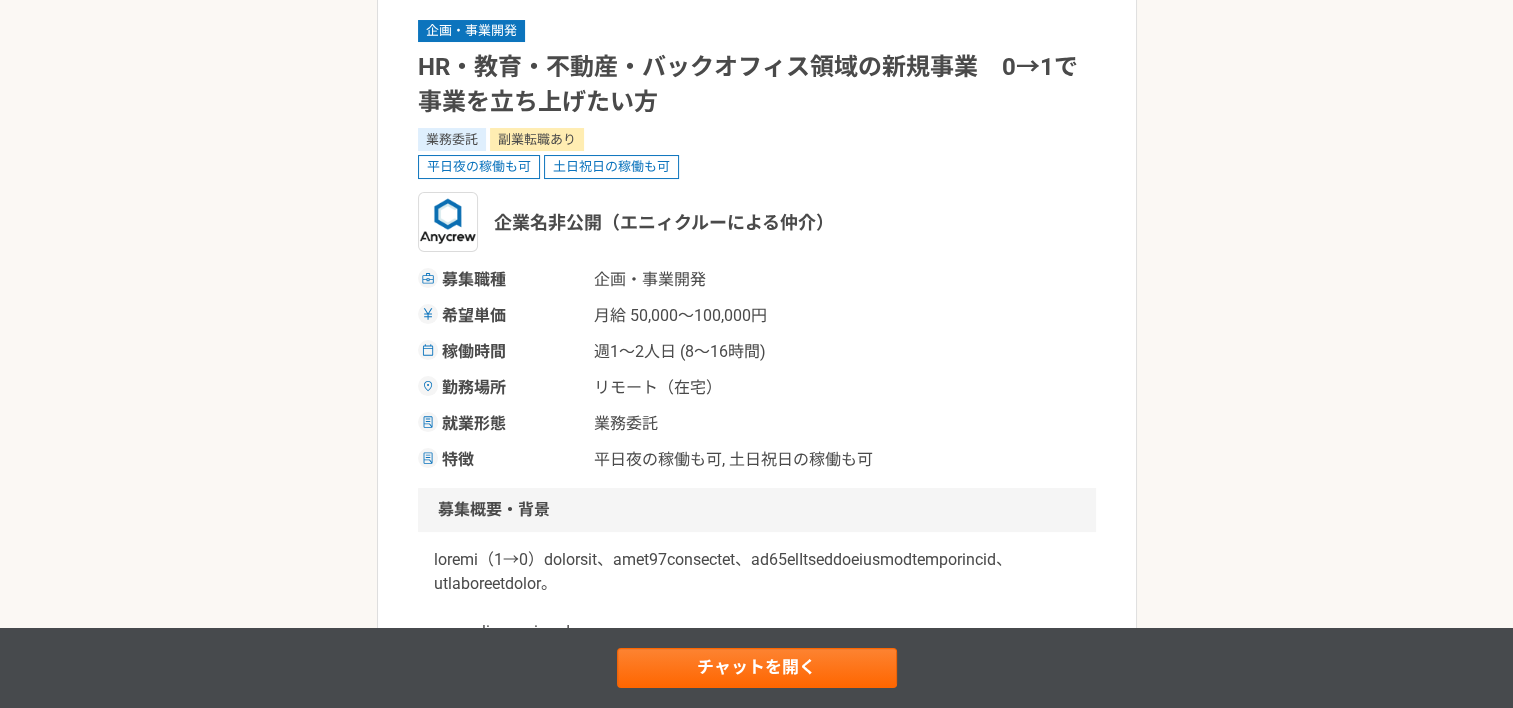 scroll, scrollTop: 0, scrollLeft: 0, axis: both 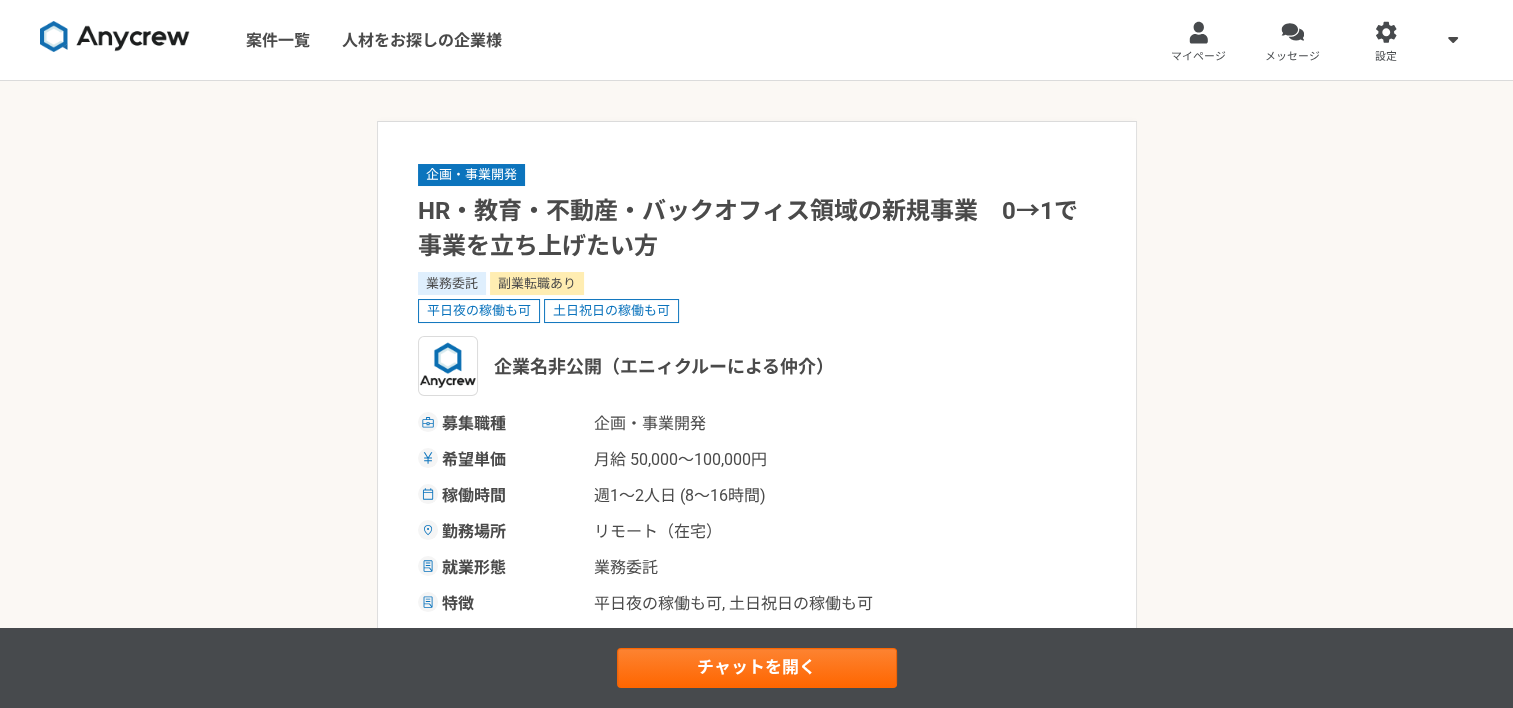 click on "企画・事業開発 HR・教育・不動産・バックオフィス領域の新規事業　0→1で事業を立ち上げたい方 業務委託 副業転職あり 平日夜の稼働も可 土日祝日の稼働も可 企業名非公開（エニィクルーによる仲介） 募集職種 企画・事業開発 希望単価 月給 [PRICE]〜[PRICE] 稼働時間 週1〜2人日 (8〜16時間) 勤務場所 リモート（在宅） 就業形態 業務委託 特徴 平日夜の稼働も可, 土日祝日の稼働も可 募集概要・背景 業務内容 求める人物像 求めるスキル 新規事業開発 PM プロジェクトマネジメント プロジェクトマネージャー 事業企画 事業開発 Webディレクション Webプロデュース 新規事業推進 PdM 事業戦略 新規事業 BizDev HRテック 不動産 教育 バックオフィス 人事 その他の条件・環境 募集期間 [DATE]まで 募集企業 企業名非公開（エニィクルーによる仲介）" at bounding box center (756, 1836) 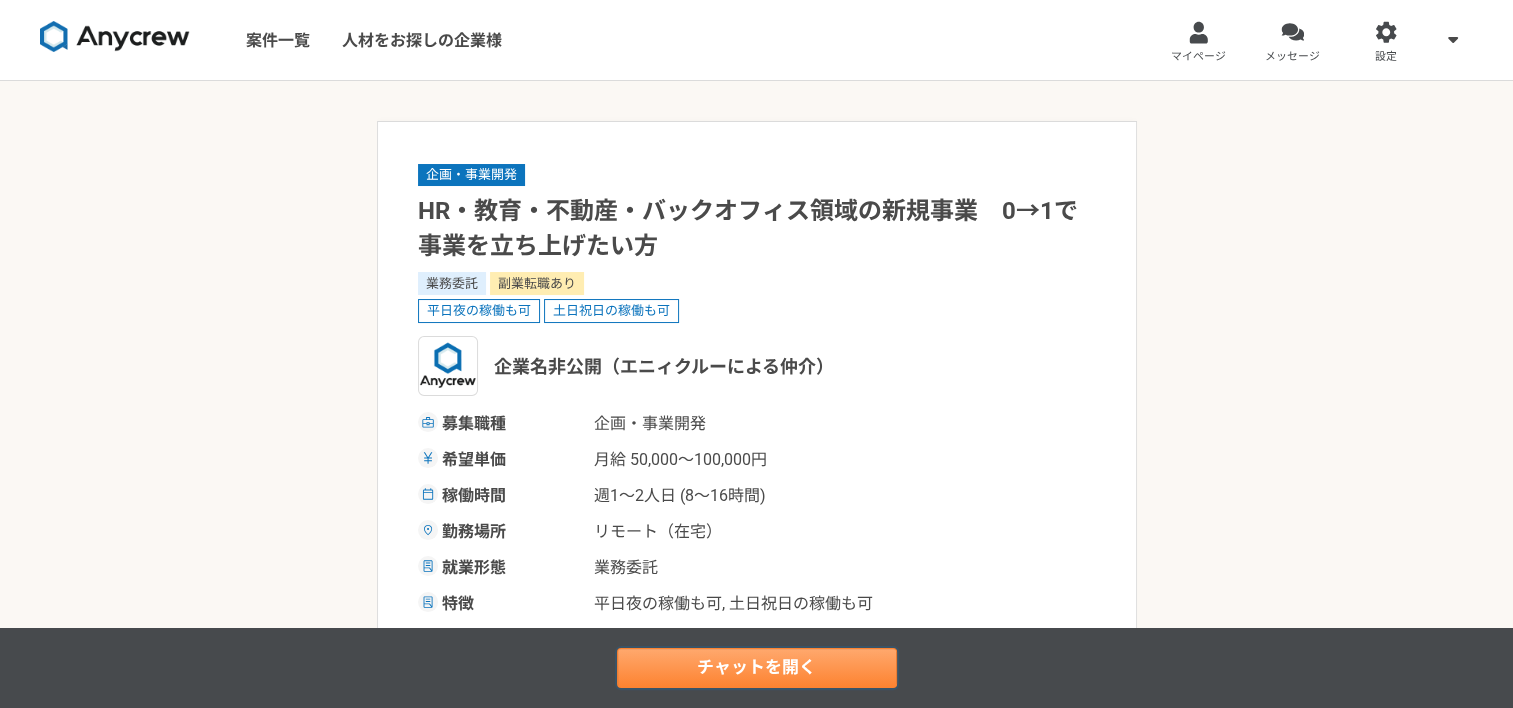 click on "チャットを開く" at bounding box center [757, 668] 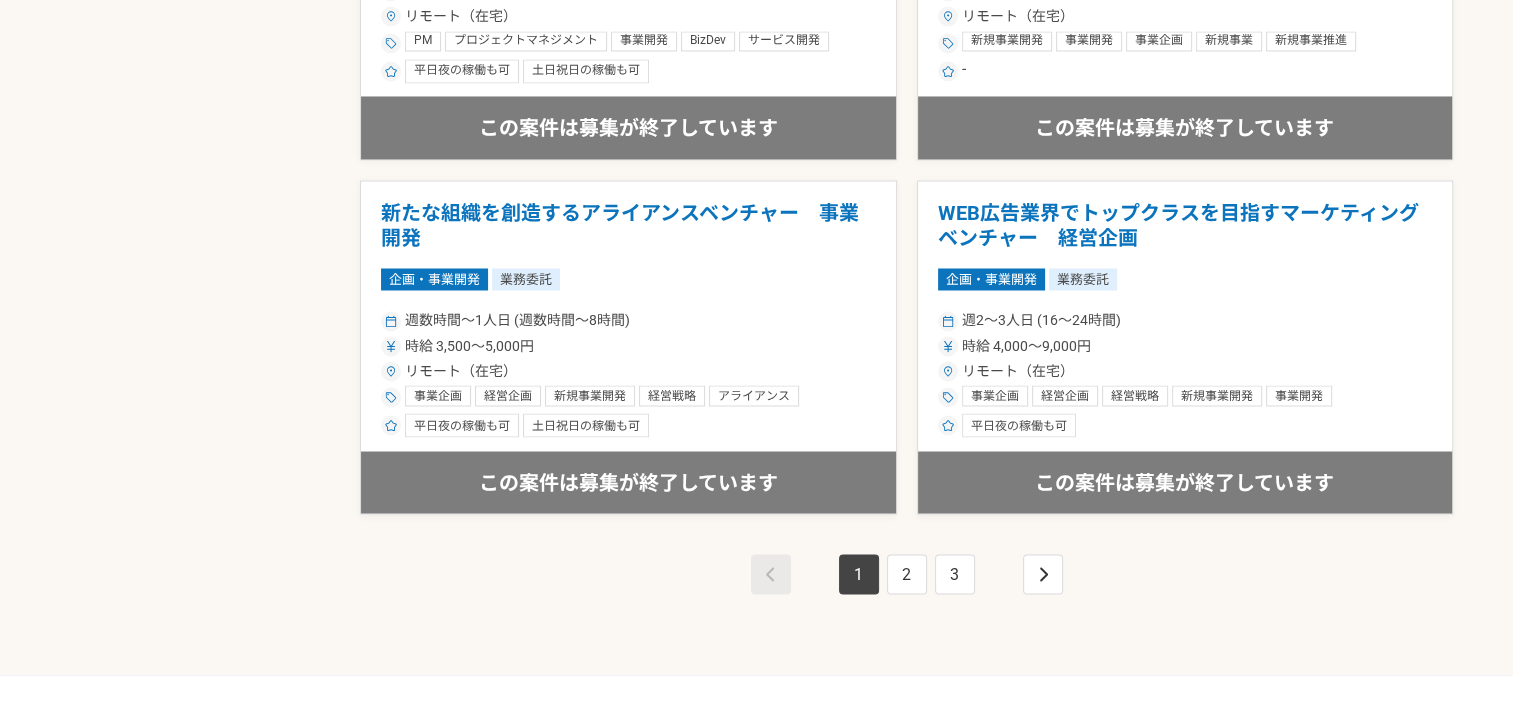scroll, scrollTop: 3500, scrollLeft: 0, axis: vertical 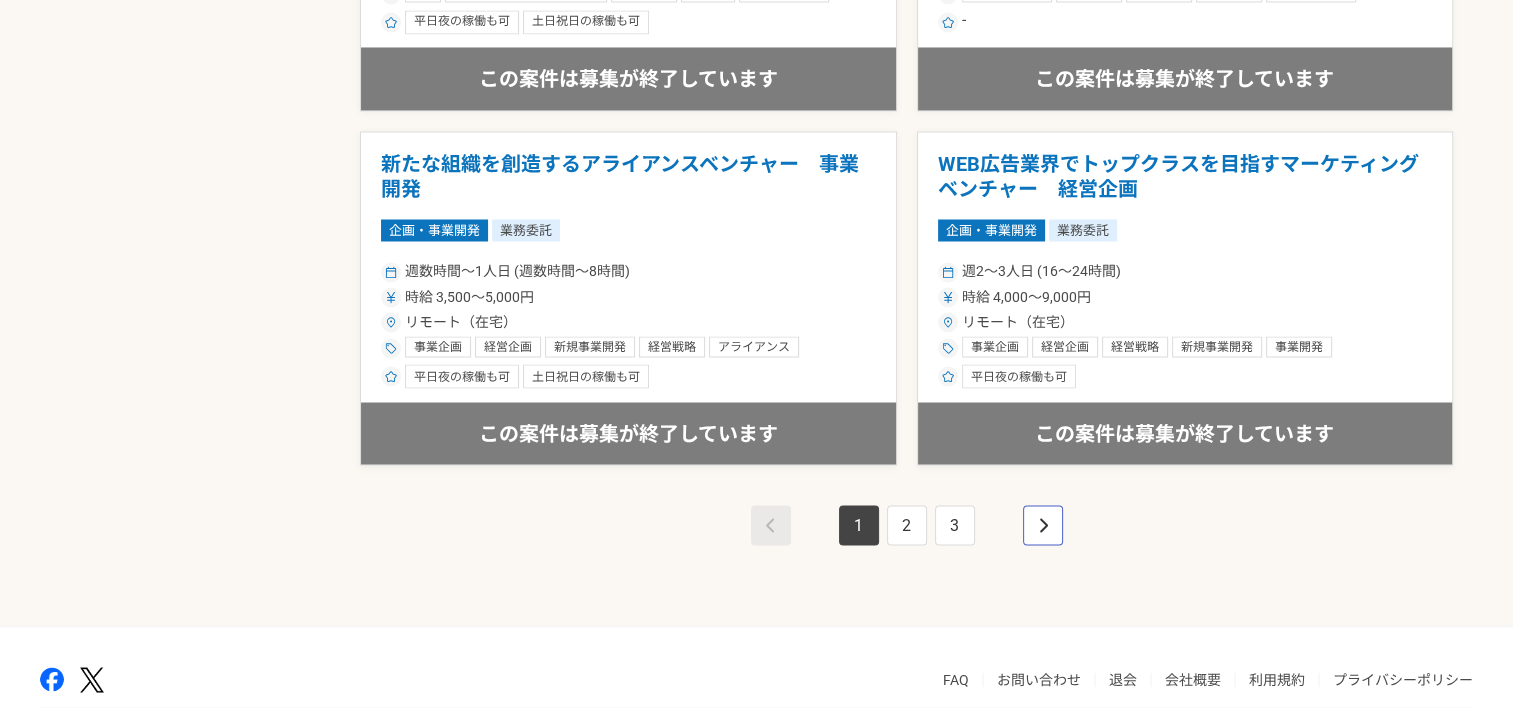 click 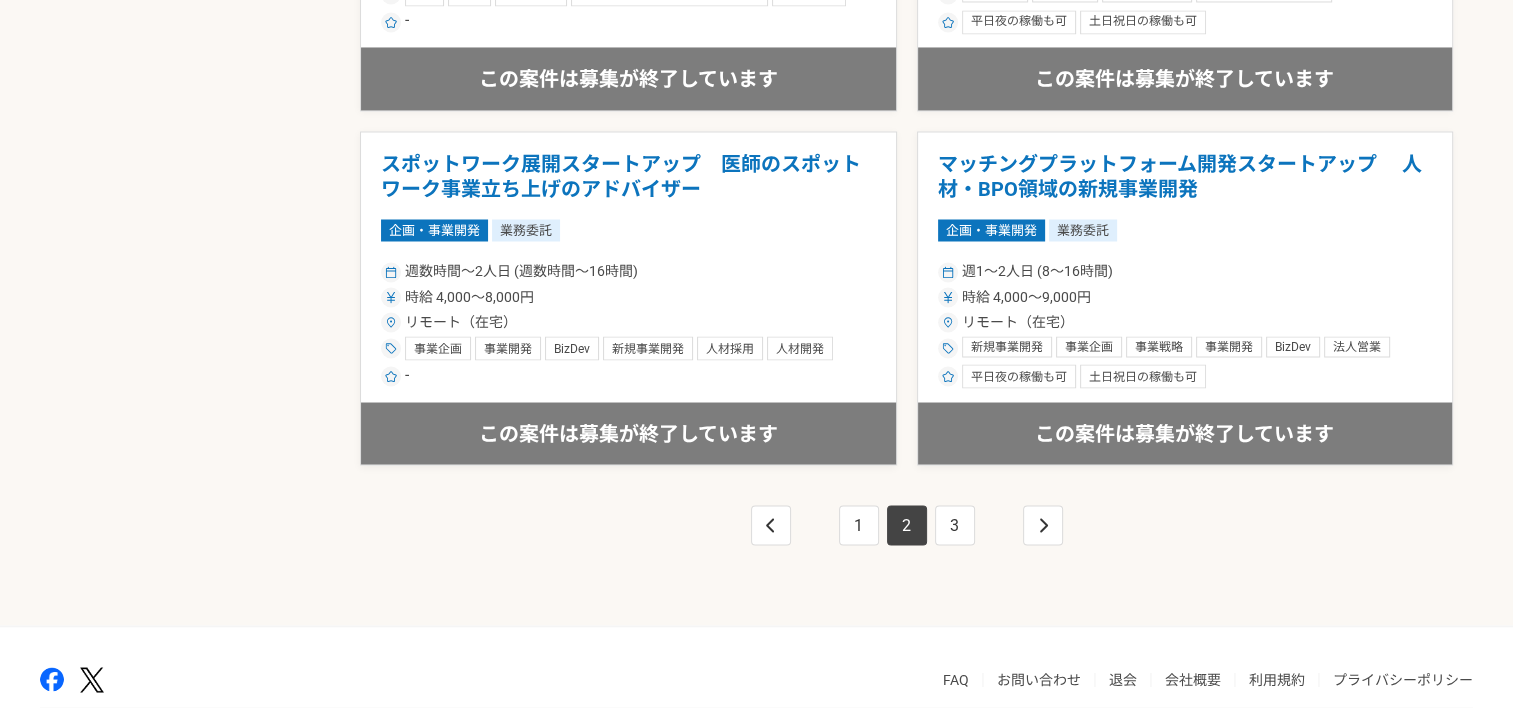 scroll, scrollTop: 3585, scrollLeft: 0, axis: vertical 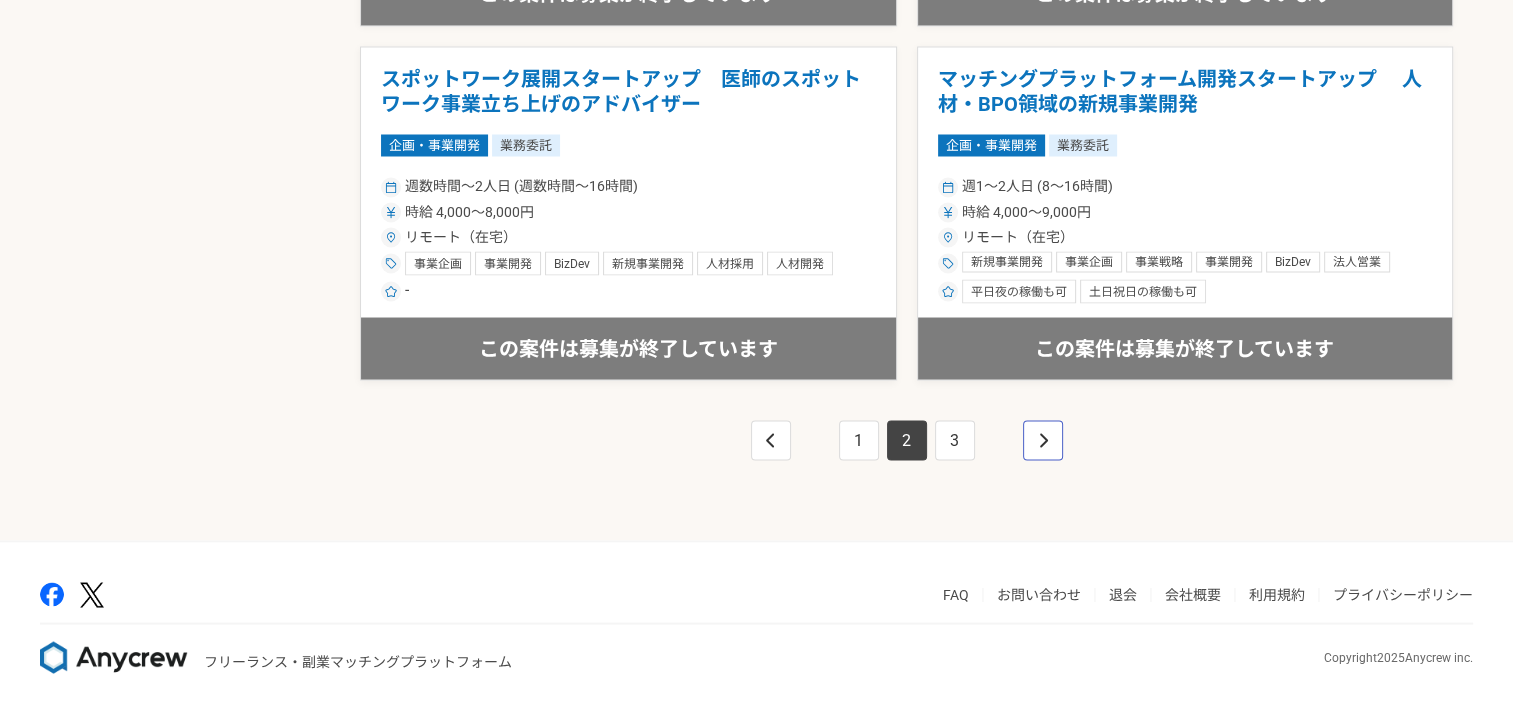 click at bounding box center (1043, 440) 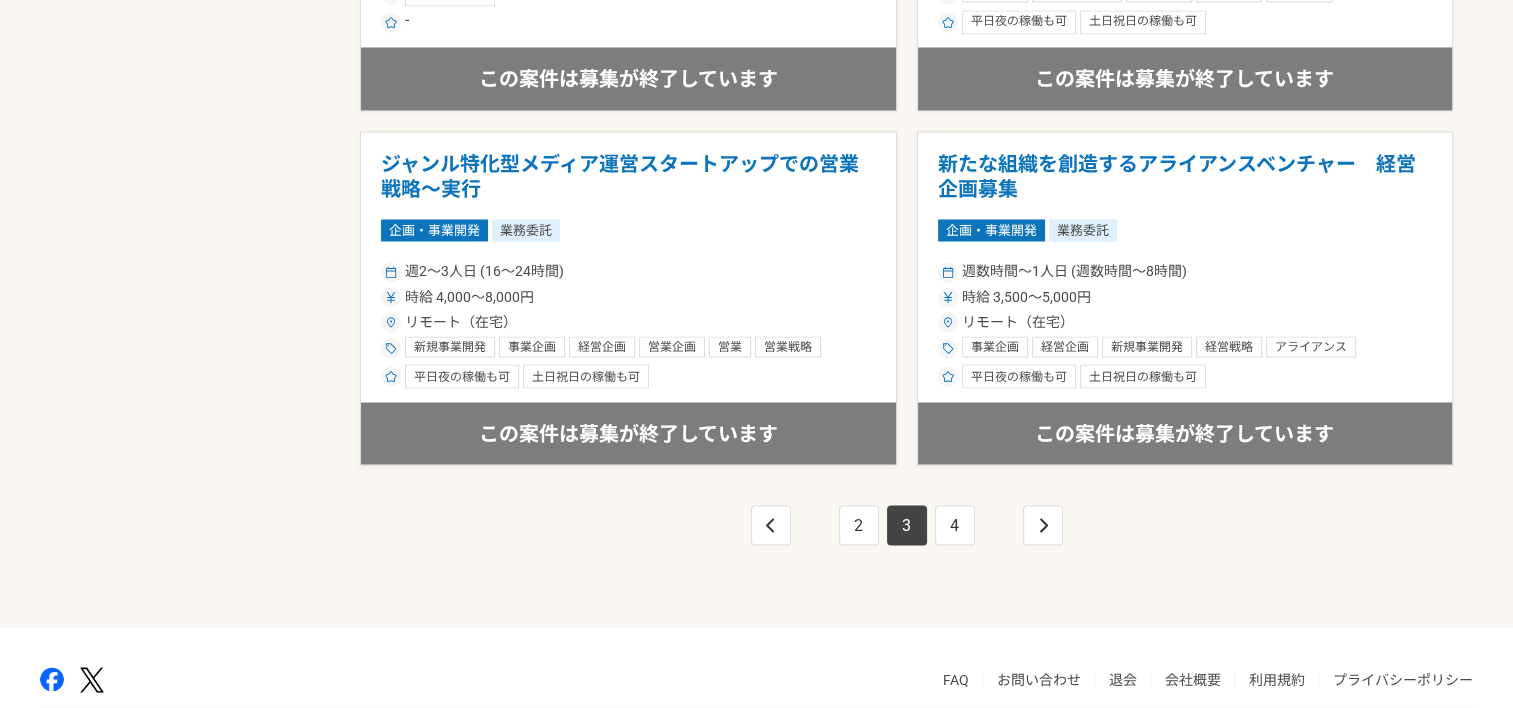 scroll, scrollTop: 3585, scrollLeft: 0, axis: vertical 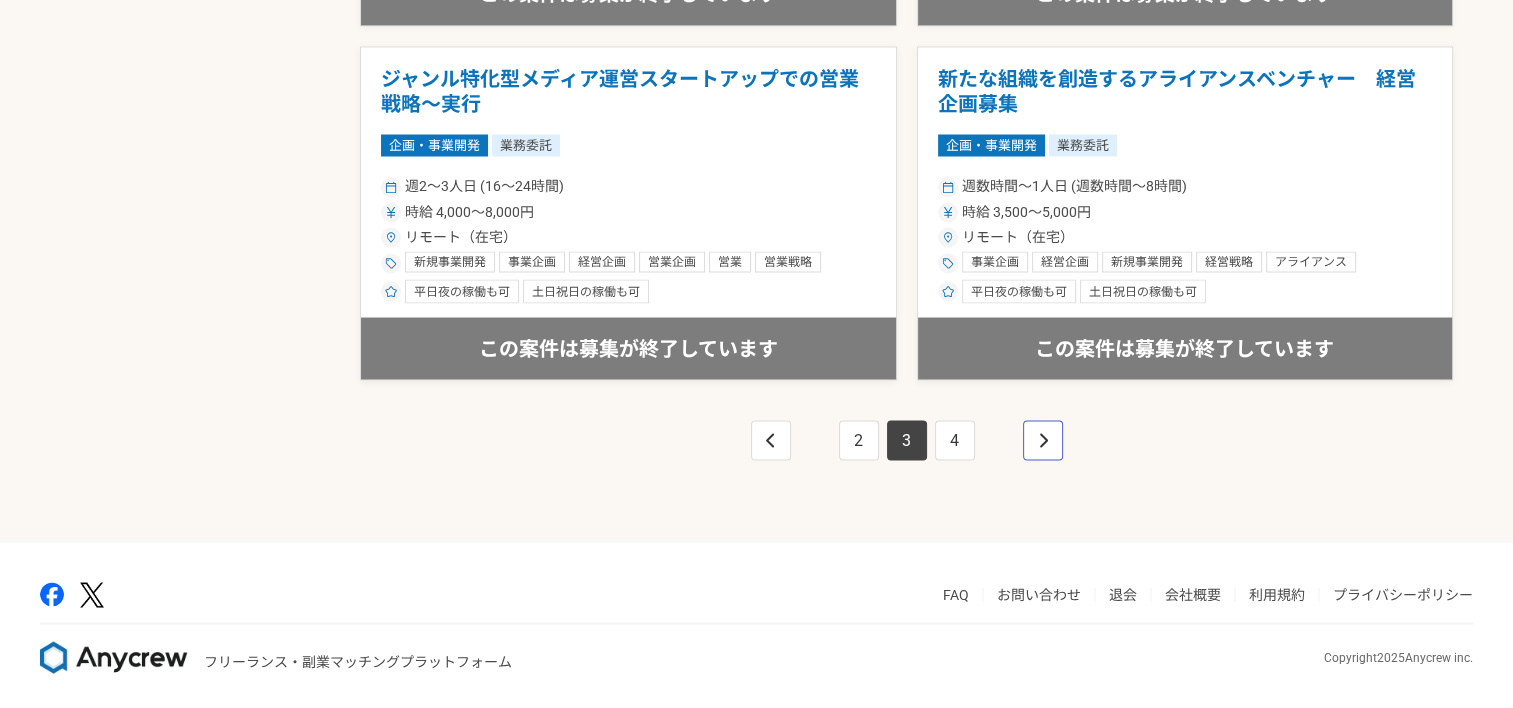 click at bounding box center [1043, 440] 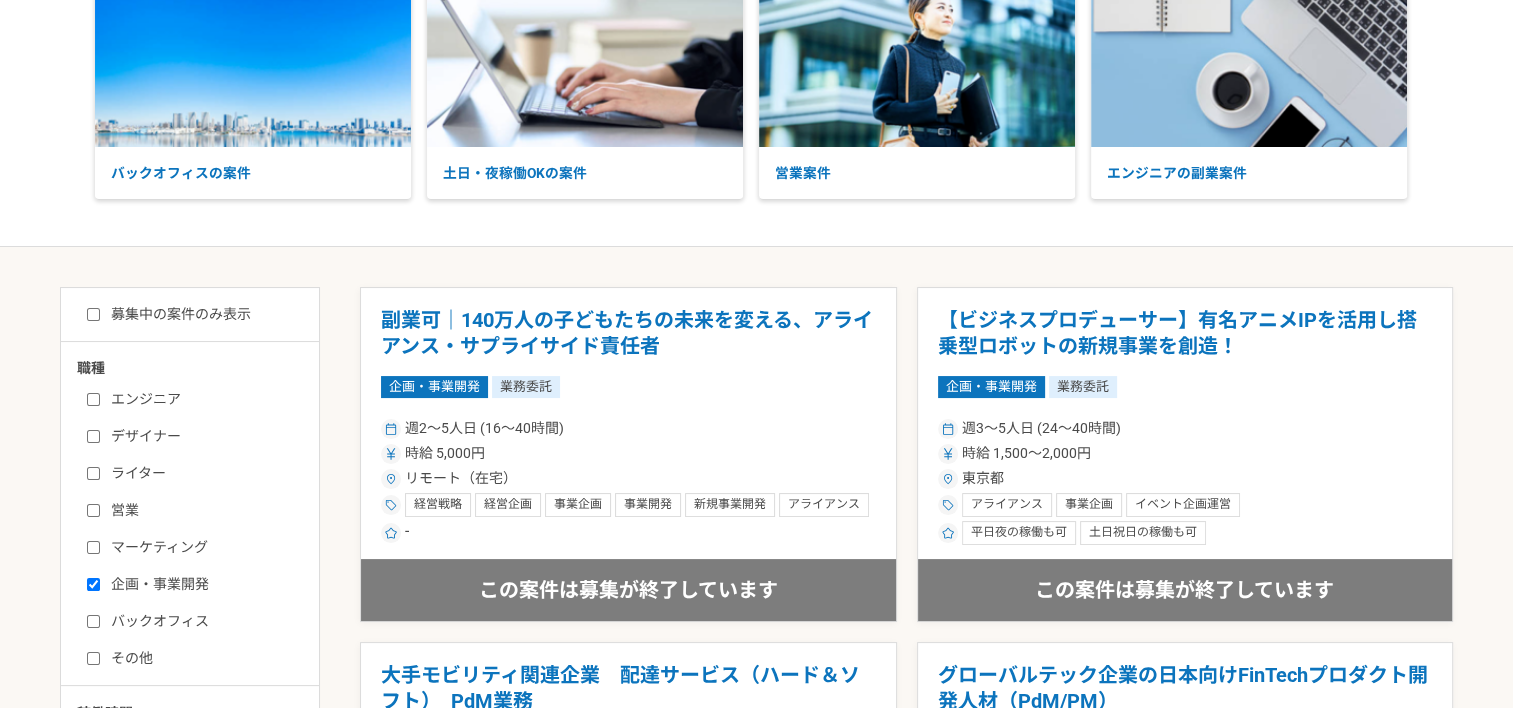 scroll, scrollTop: 300, scrollLeft: 0, axis: vertical 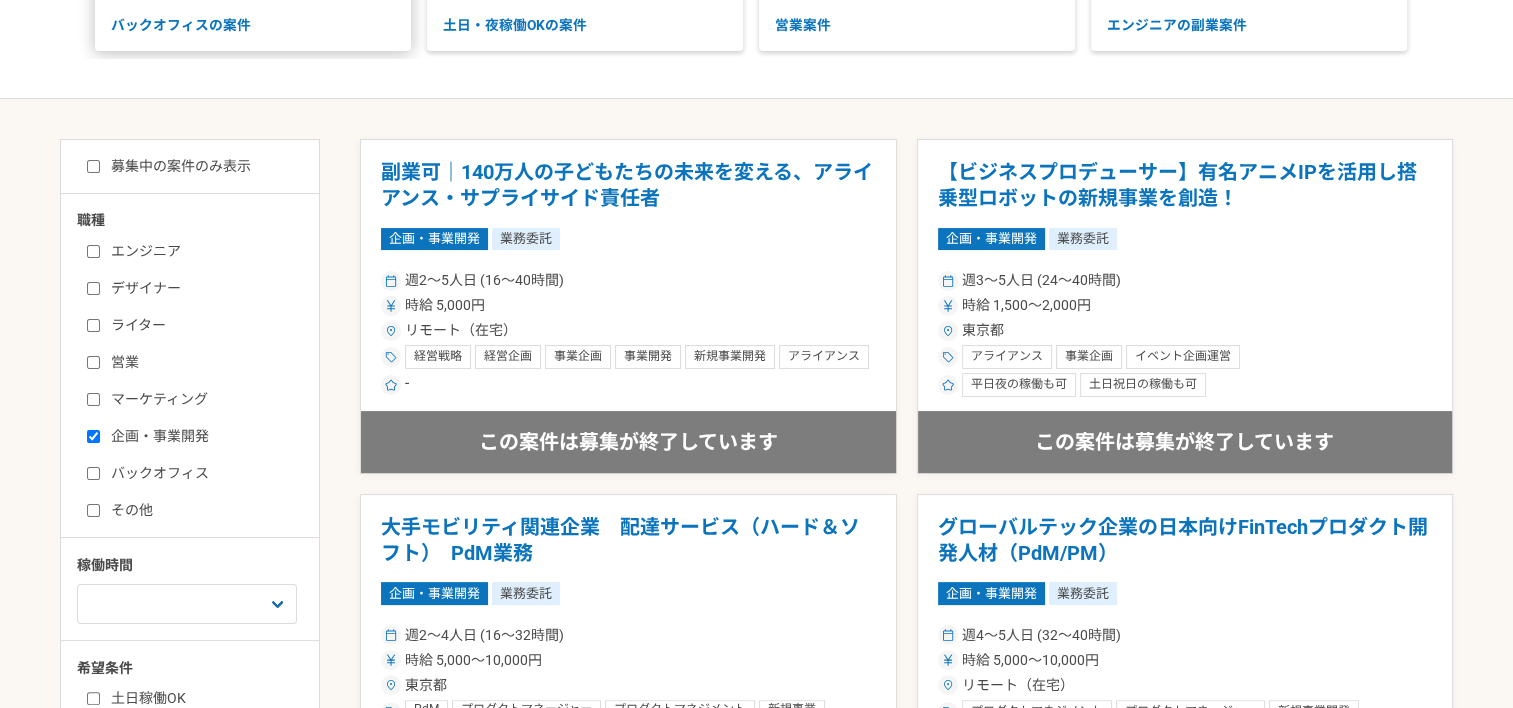 click on "募集中の案件のみ表示" at bounding box center (169, 166) 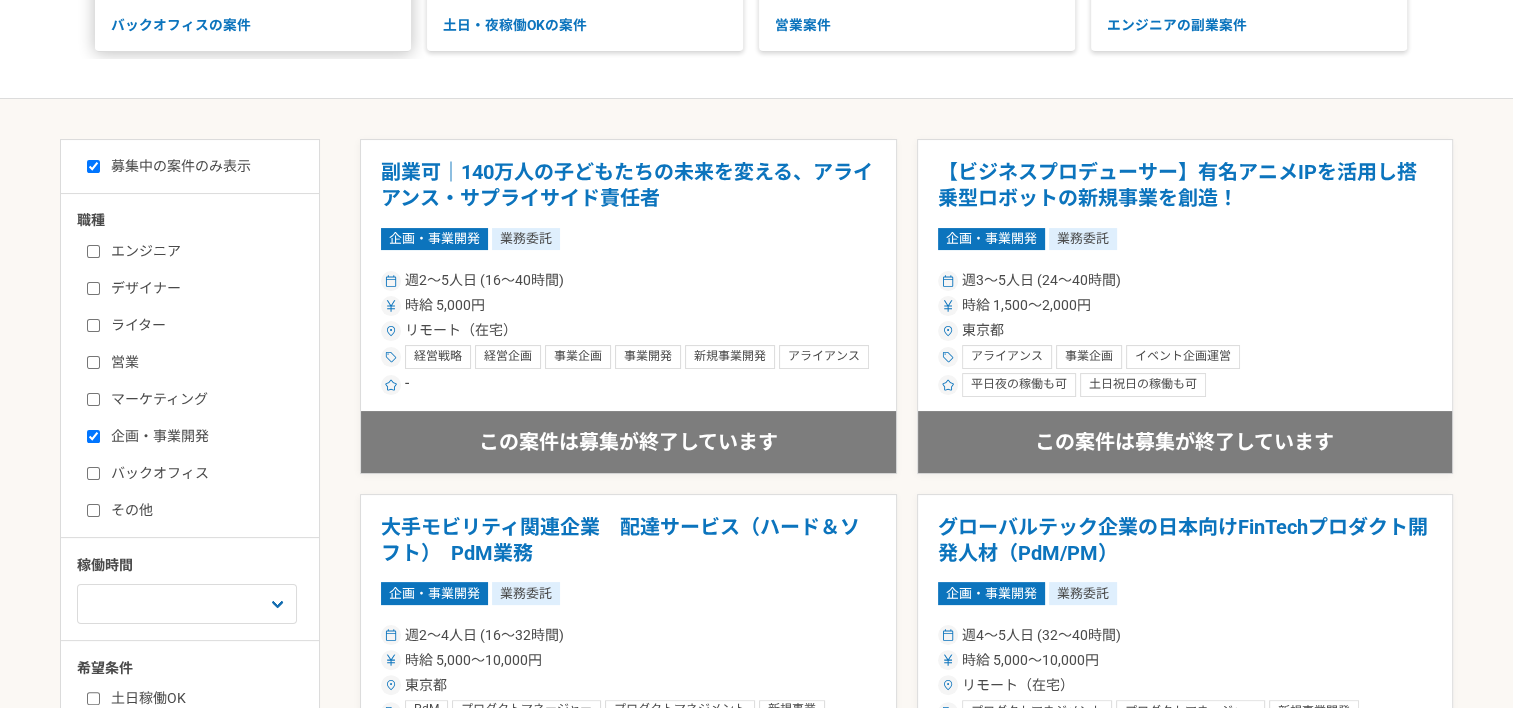 checkbox on "true" 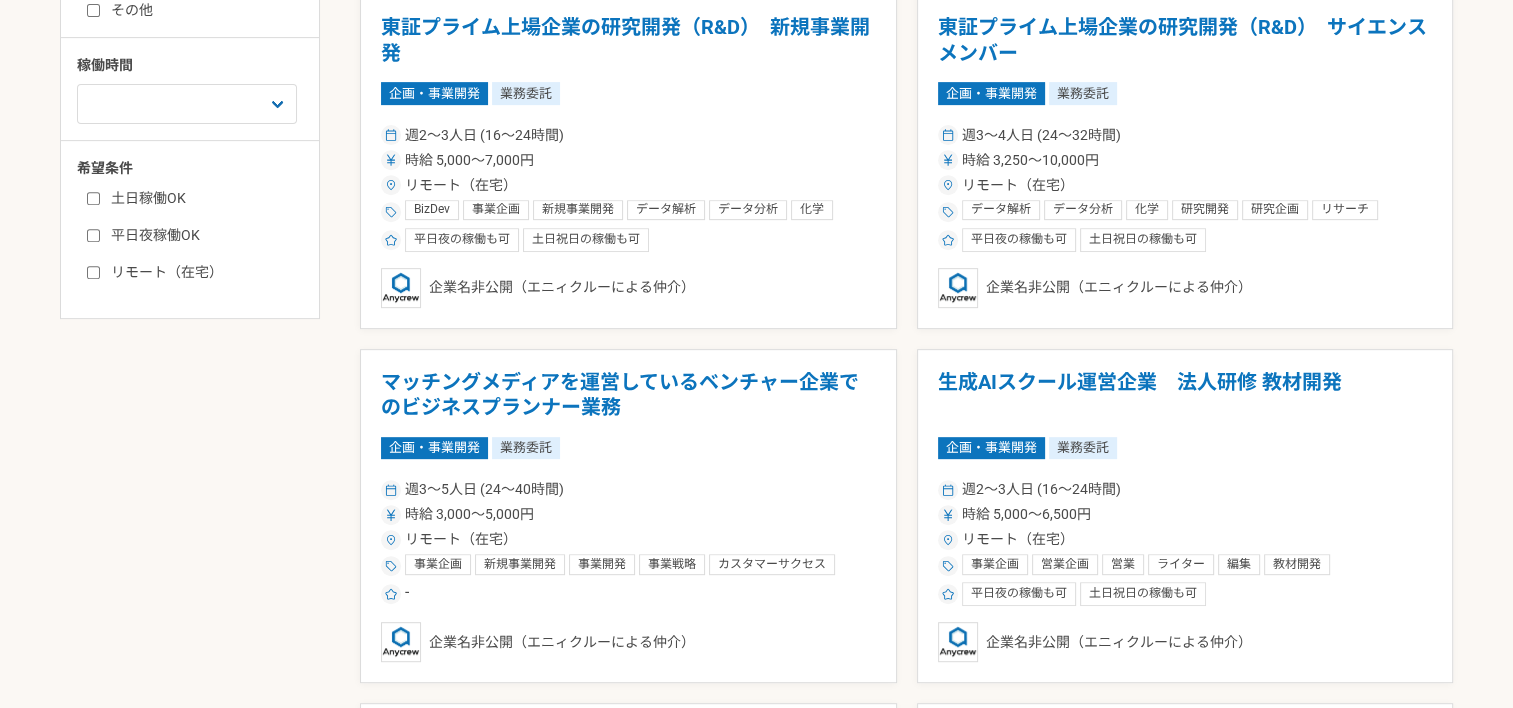 scroll, scrollTop: 574, scrollLeft: 0, axis: vertical 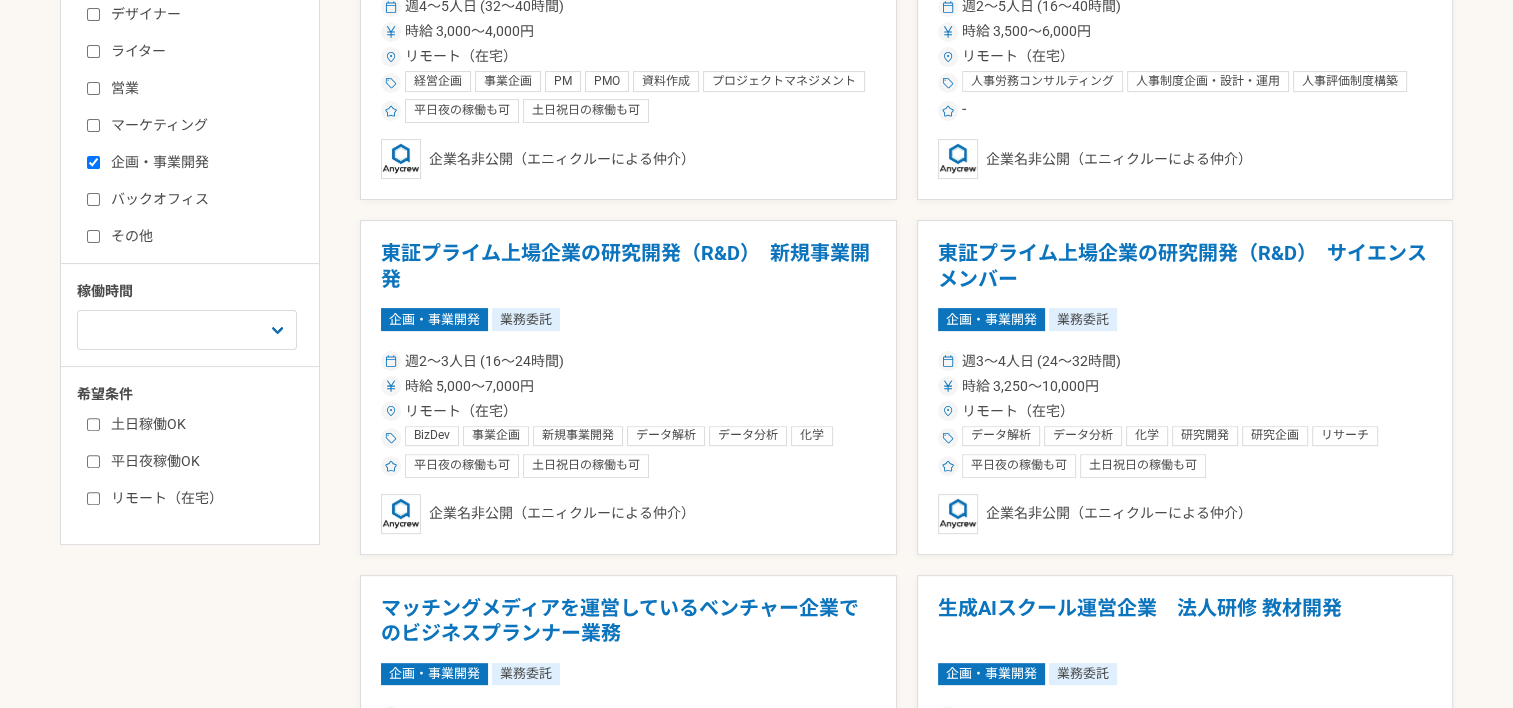 click on "企画・事業開発" at bounding box center [202, 162] 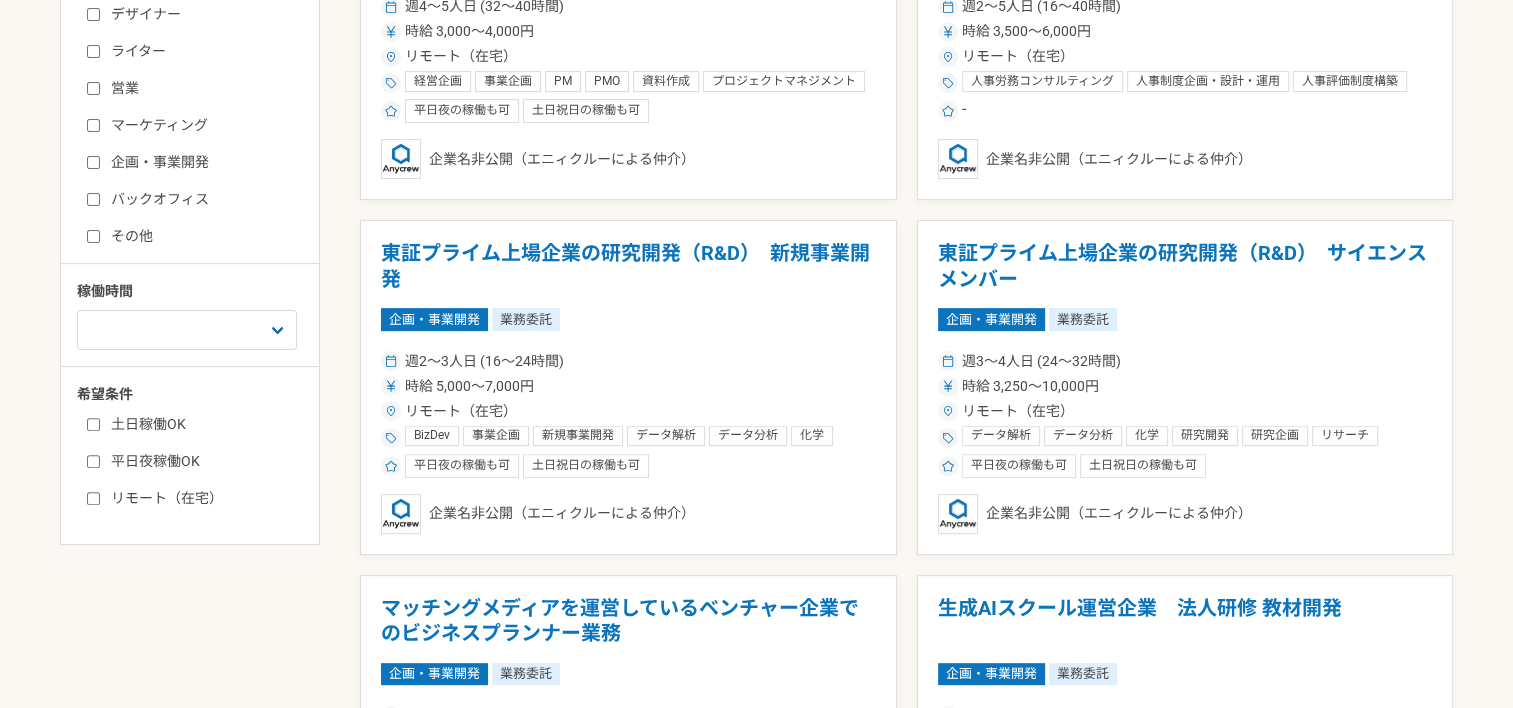 checkbox on "false" 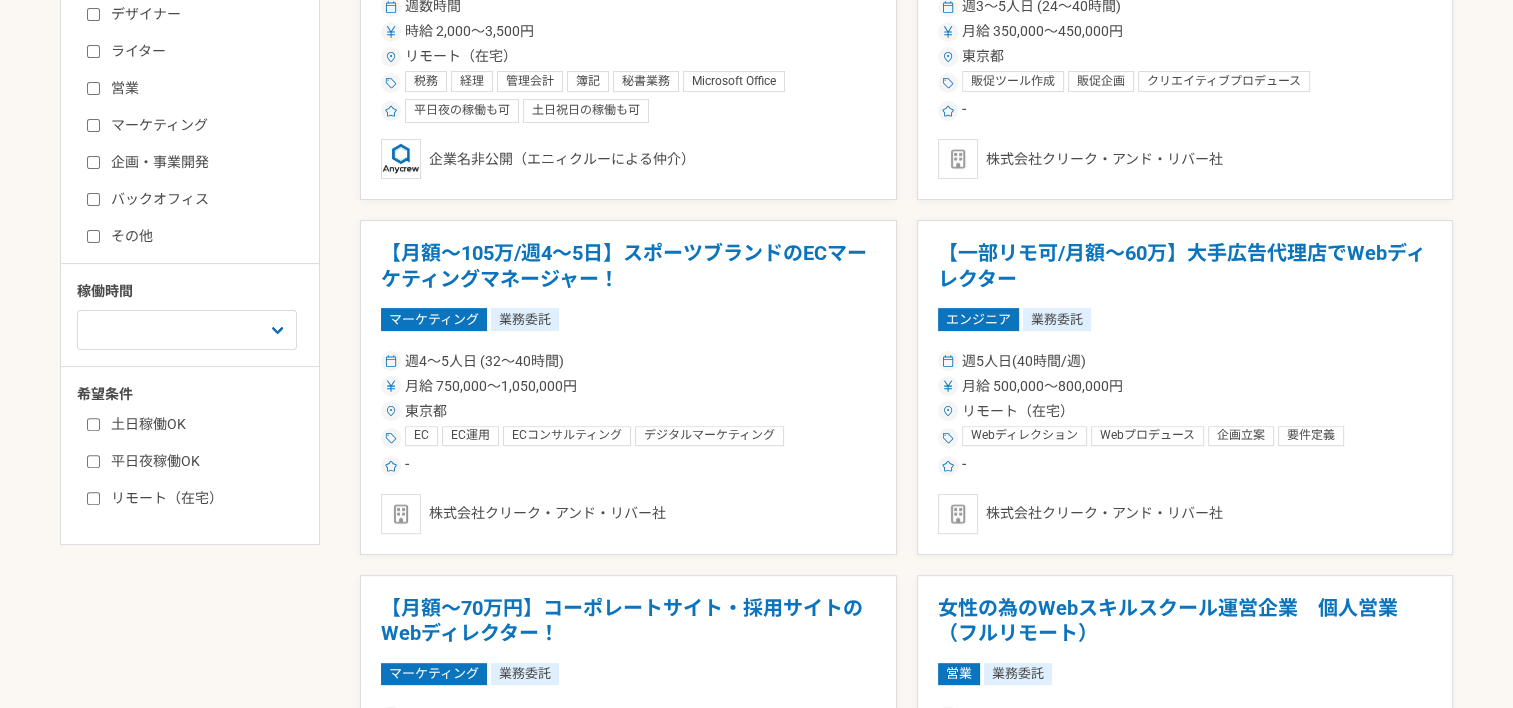 click on "バックオフィス" at bounding box center (202, 199) 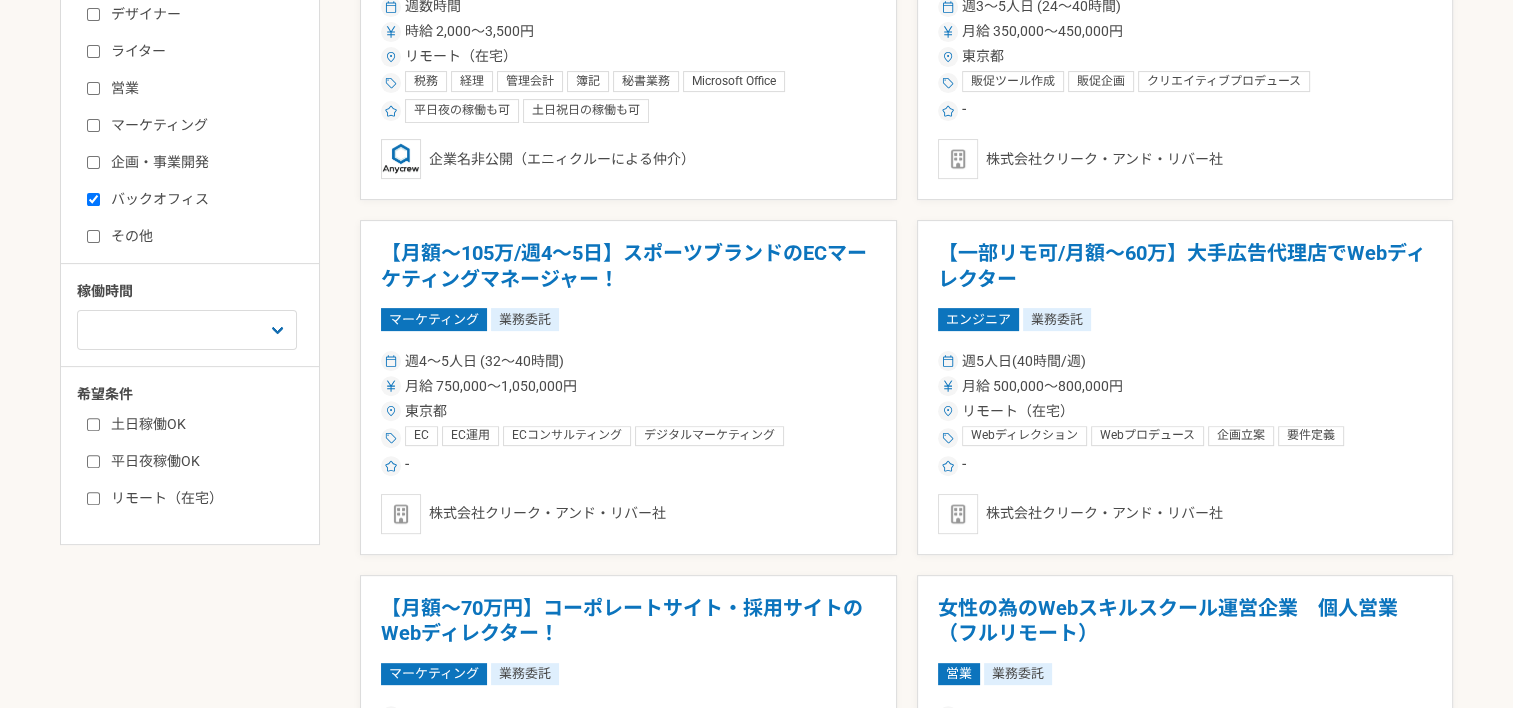 checkbox on "true" 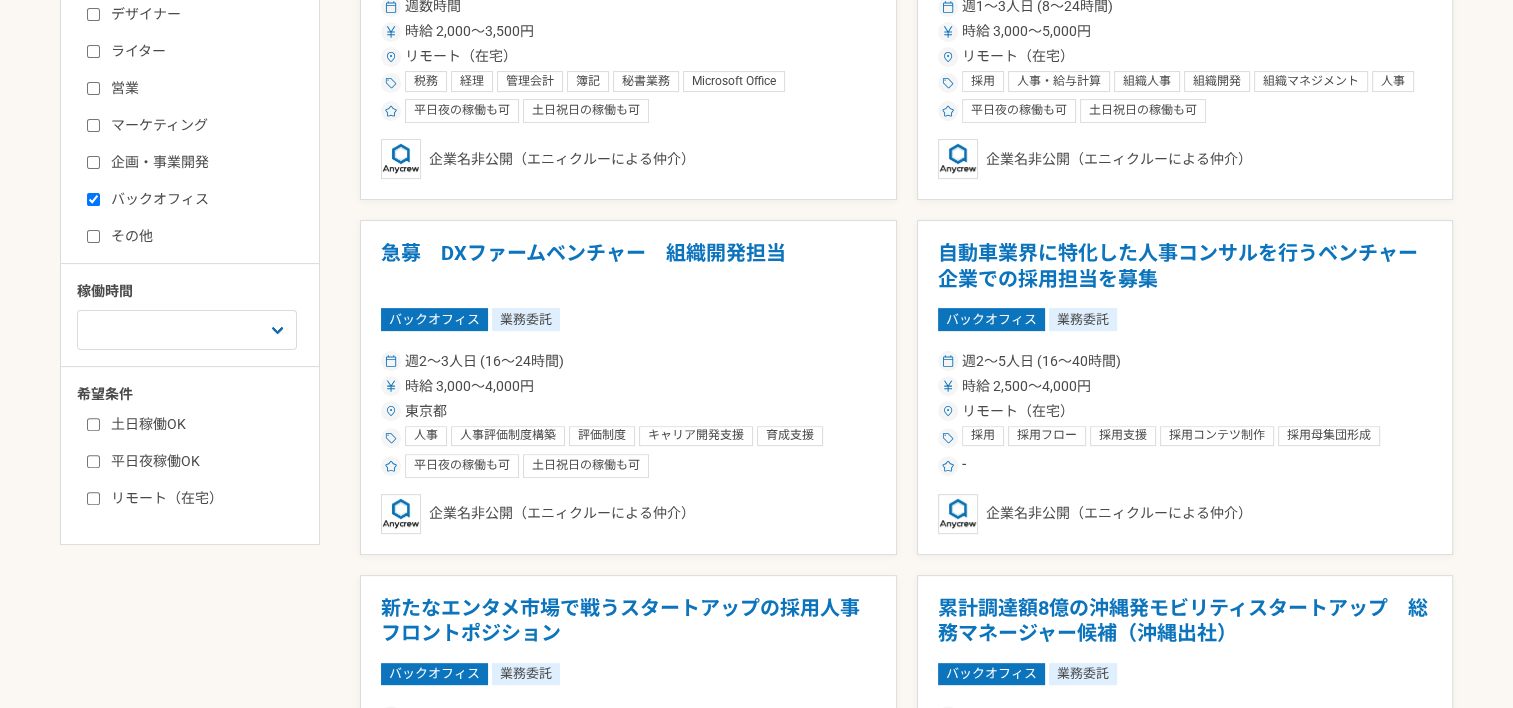 click on "募集中の案件のみ表示 職種 エンジニア デザイナー ライター 営業 マーケティング 企画・事業開発 バックオフィス その他 稼働時間 週1人日（8時間）以下 週2人日（16時間）以下 週3人日（24時間）以下 週4人日（32時間）以下 週5人日（40時間）以下 希望条件 土日稼働OK 平日夜稼働OK リモート（在宅） 真空技術サプライヤー外資系ベンチャー　バックオフィス業務 バックオフィス 業務委託 週数時間 時給 2,000〜3,500円 リモート（在宅） 税務 経理 管理会計 簿記 秘書業務 Microsoft Office Microsoft Excel バックオフィス 総務 規程管理 オンプレからのクラウド移行 平日夜の稼働も可 土日祝日の稼働も可 企業名非公開（エニィクルーによる仲介） インフラ/データベース領域に特化したITベンチャー　人事・評価制度設計 バックオフィス 業務委託 週1〜3人日 (8〜24時間)" at bounding box center [756, 781] 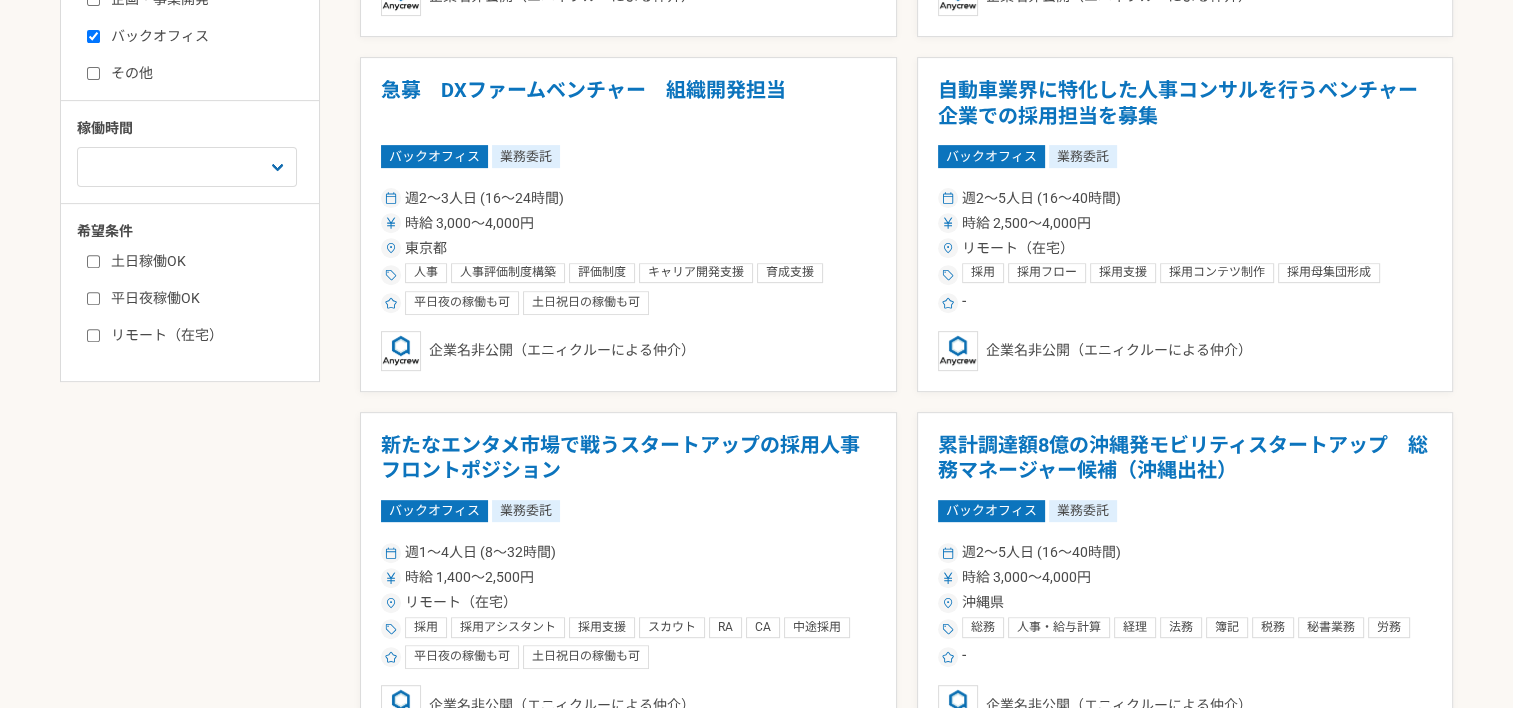 scroll, scrollTop: 474, scrollLeft: 0, axis: vertical 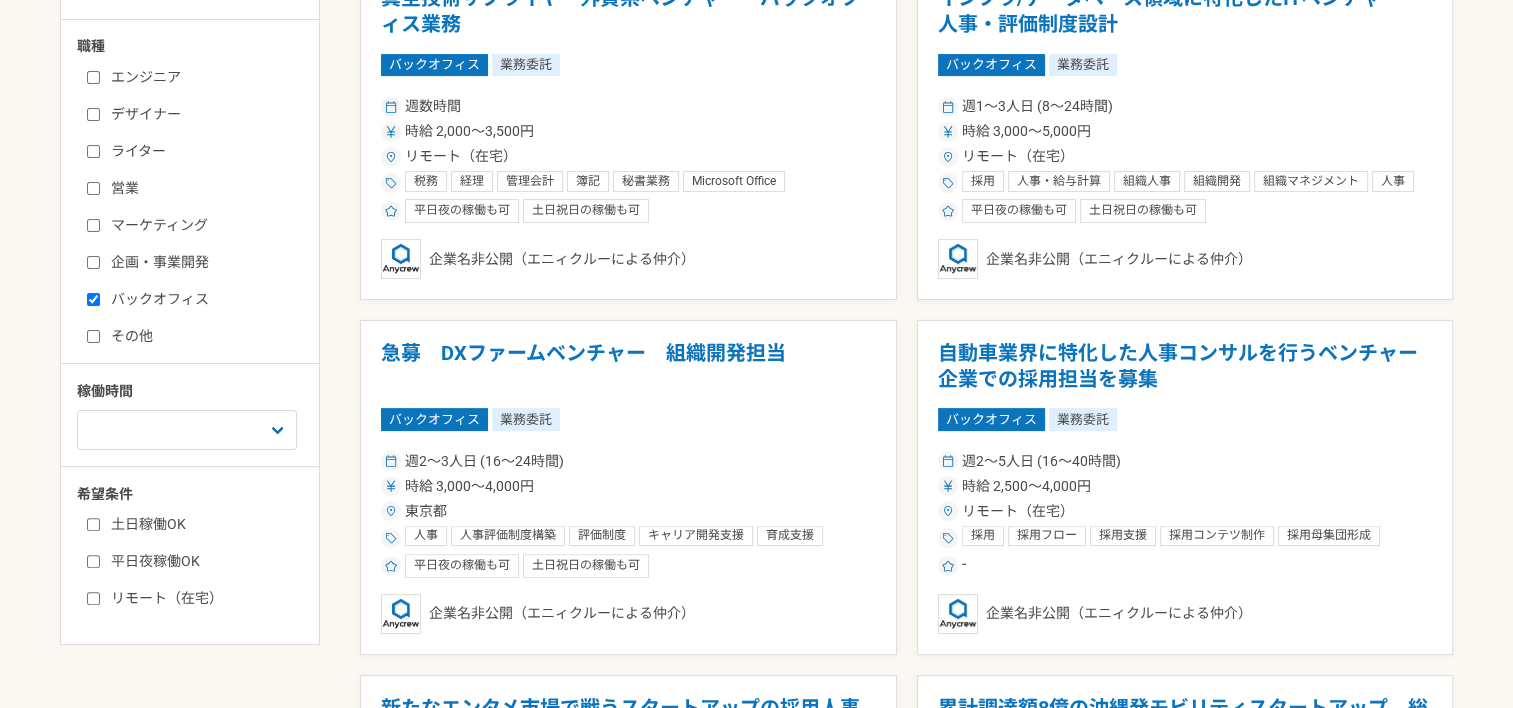 click on "その他" at bounding box center (93, 336) 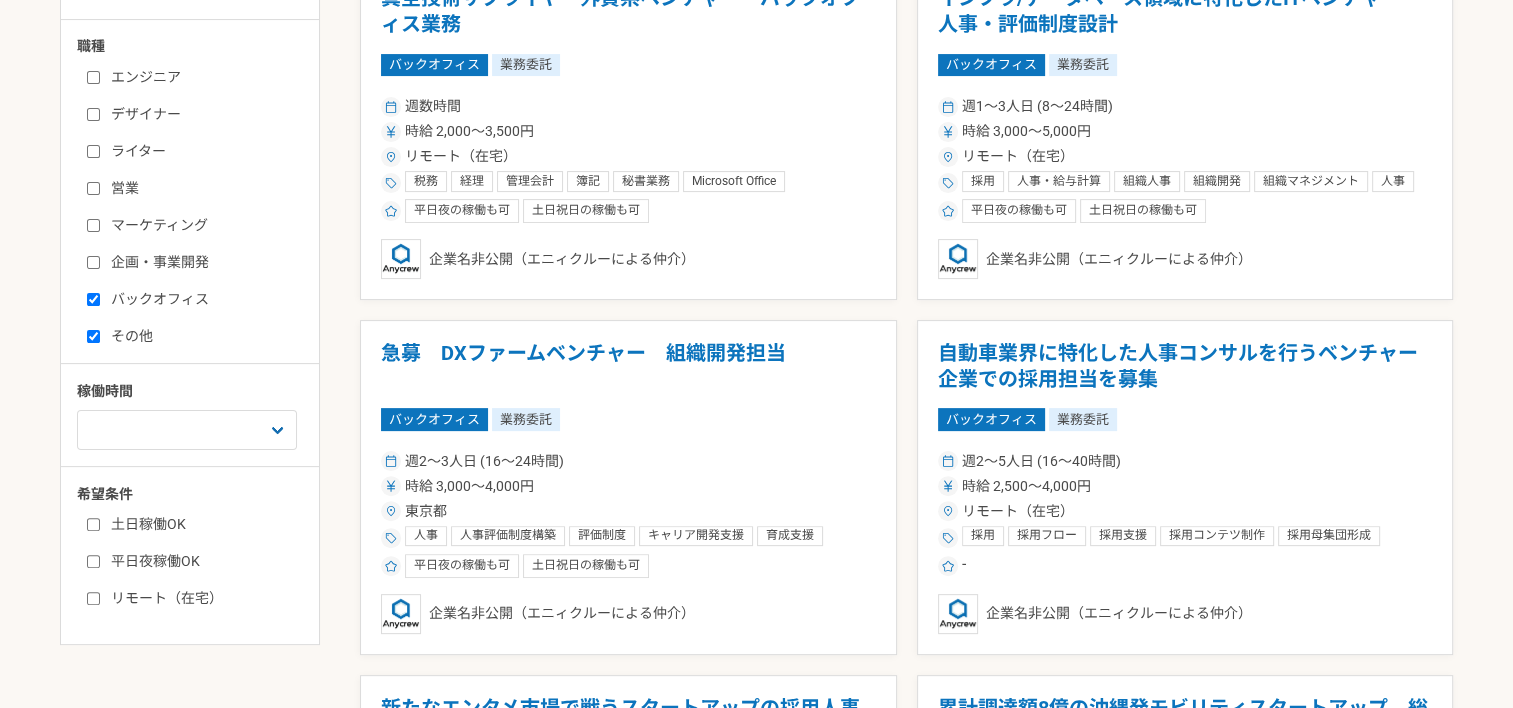 checkbox on "true" 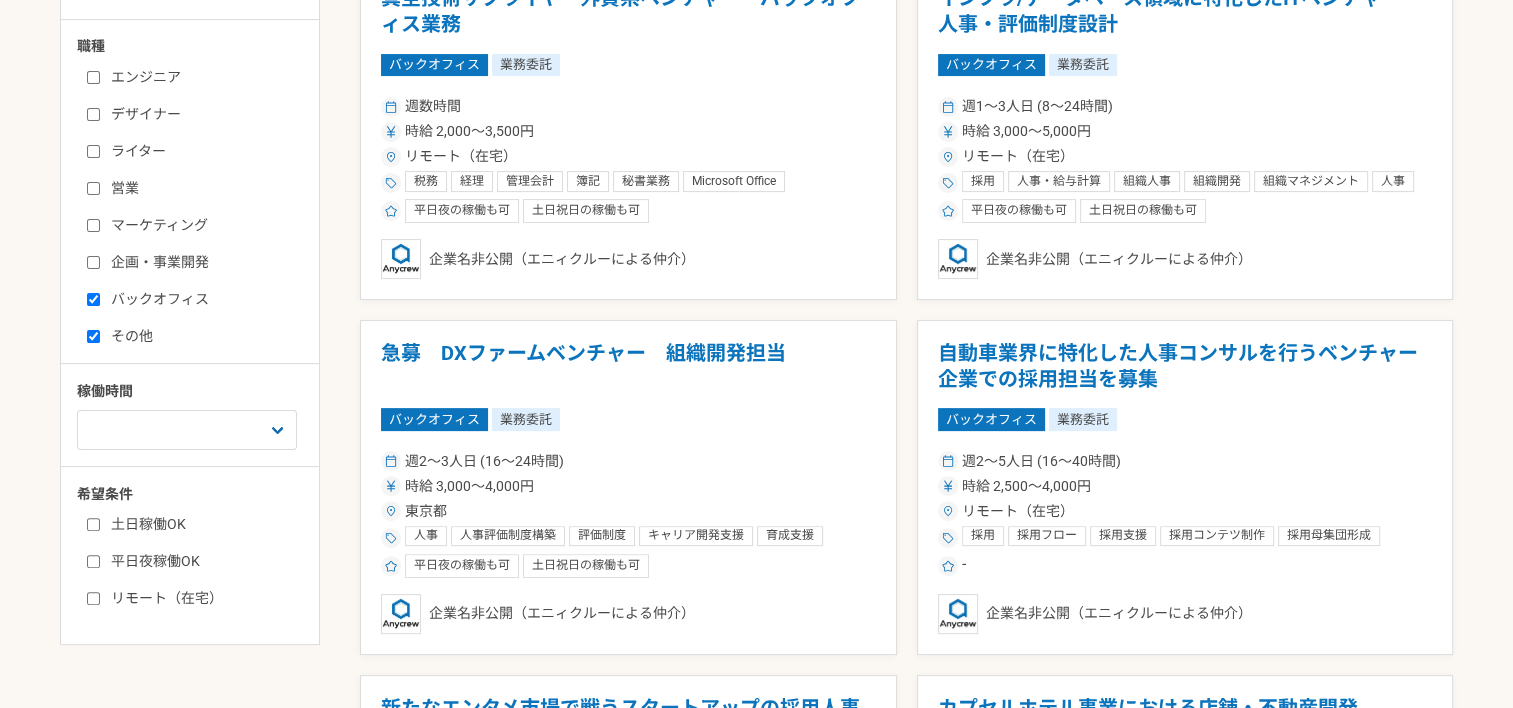 click on "バックオフィス" at bounding box center (93, 299) 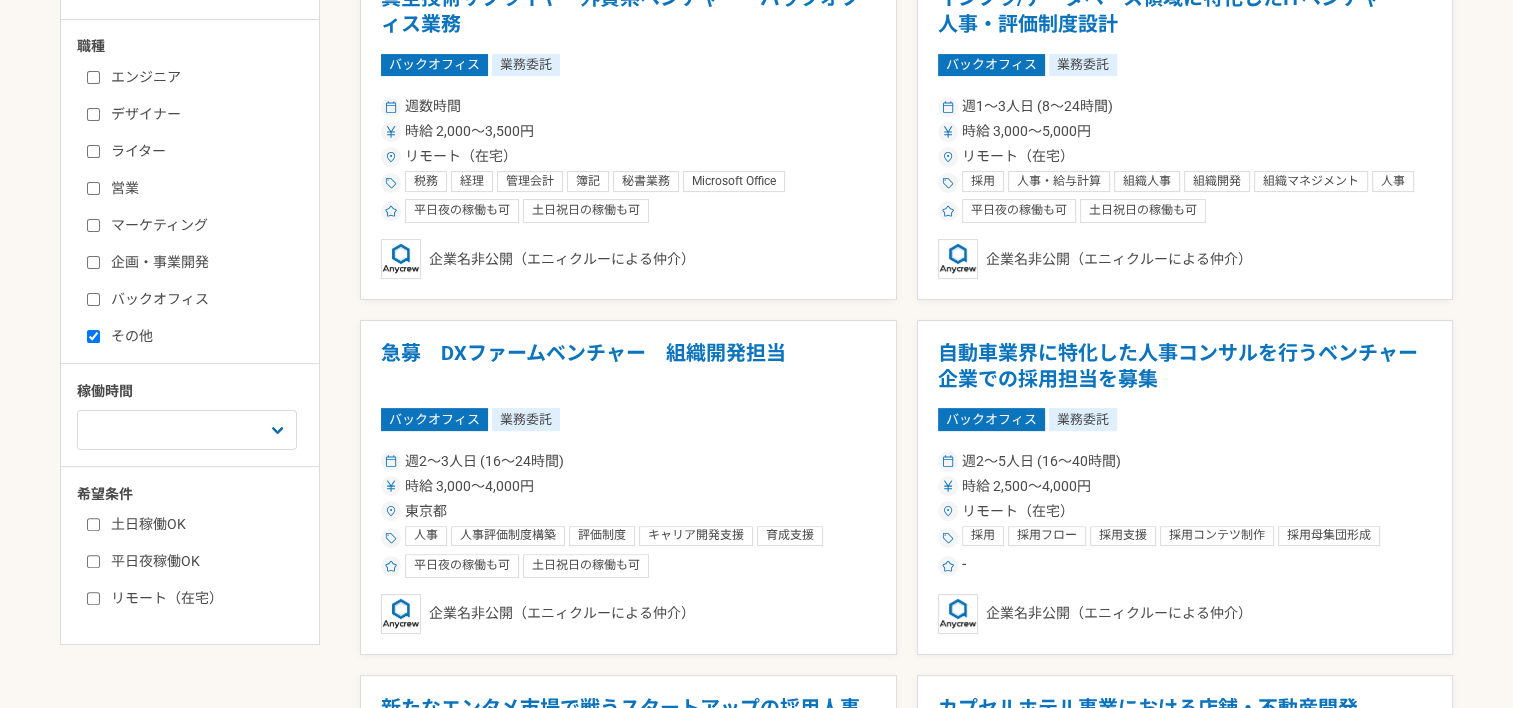 checkbox on "false" 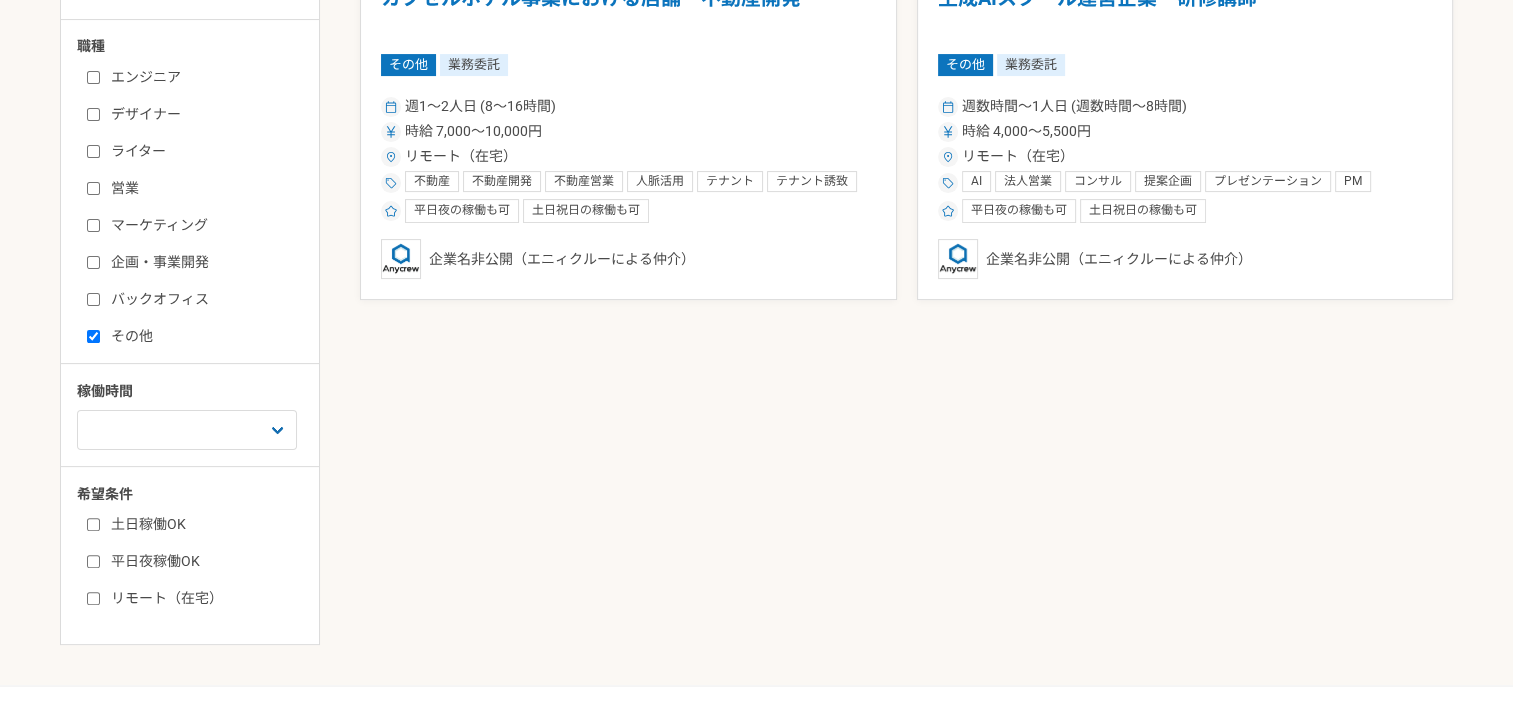 click on "募集中の案件のみ表示 職種 エンジニア デザイナー ライター 営業 マーケティング 企画・事業開発 バックオフィス その他 稼働時間 週1人日（8時間）以下 週2人日（16時間）以下 週3人日（24時間）以下 週4人日（32時間）以下 週5人日（40時間）以下 希望条件 土日稼働OK 平日夜稼働OK リモート（在宅） カプセルホテル事業における店舗・不動産開発 その他 業務委託 週1〜2人日 (8〜16時間) 時給 7,000〜10,000円 リモート（在宅） 不動産 不動産開発 不動産営業 人脈活用 テナント テナント誘致 カプセルホテル 平日夜の稼働も可 土日祝日の稼働も可 企業名非公開（エニィクルーによる仲介） 生成AIスクール運営企業　研修講師 その他 業務委託 週数時間〜1人日 (週数時間〜8時間) 時給 4,000〜5,500円 リモート（在宅） AI 法人営業 コンサル 提案企画 PM 研修講師 折衝" at bounding box center [756, 305] 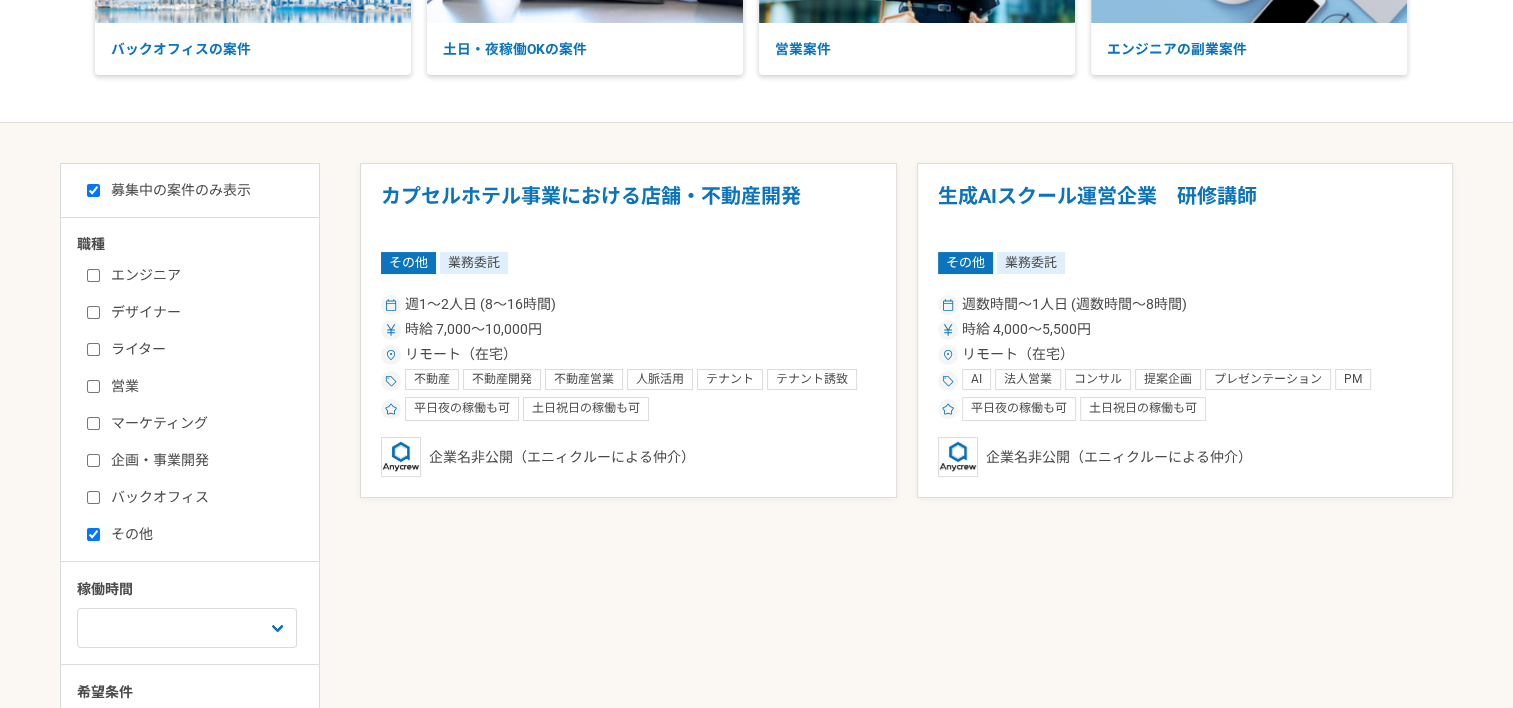 scroll, scrollTop: 274, scrollLeft: 0, axis: vertical 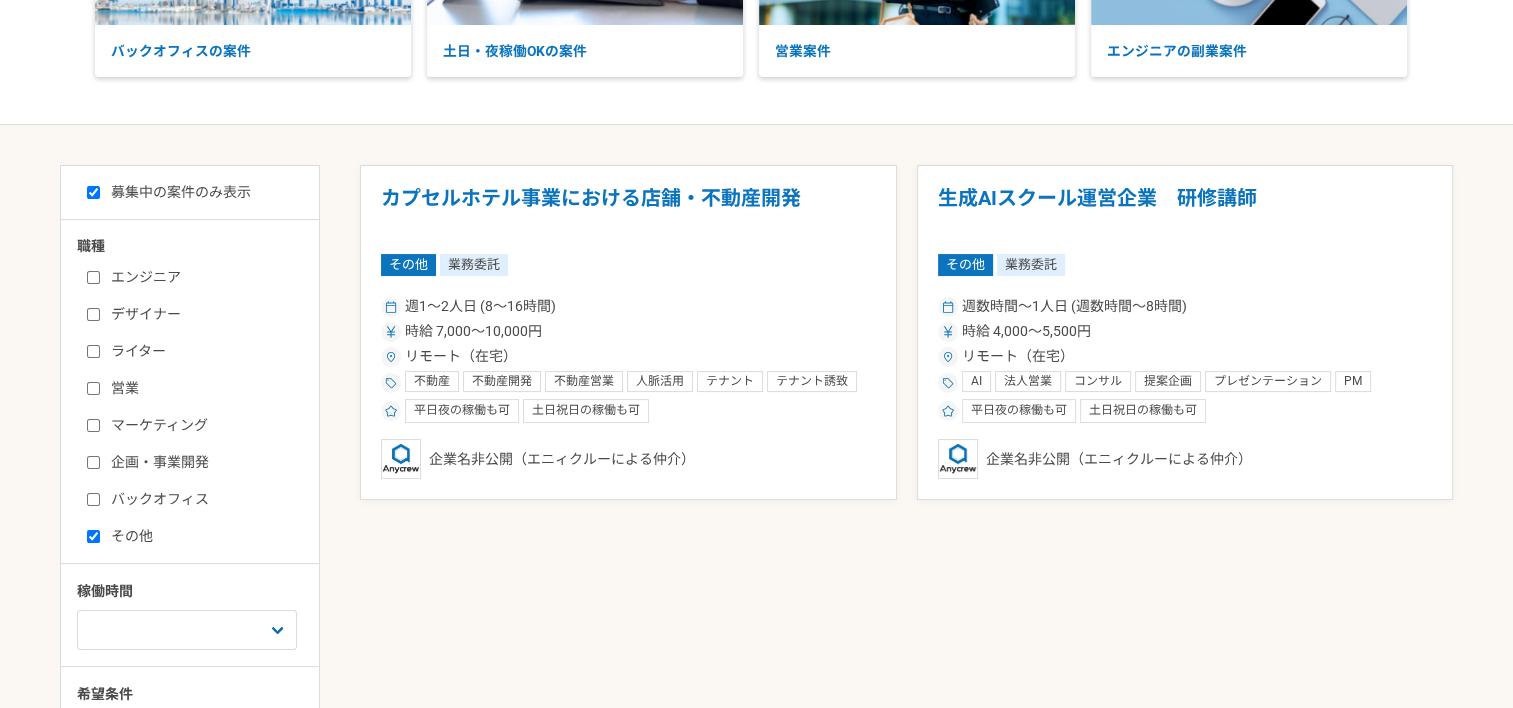 click at bounding box center [906, 560] 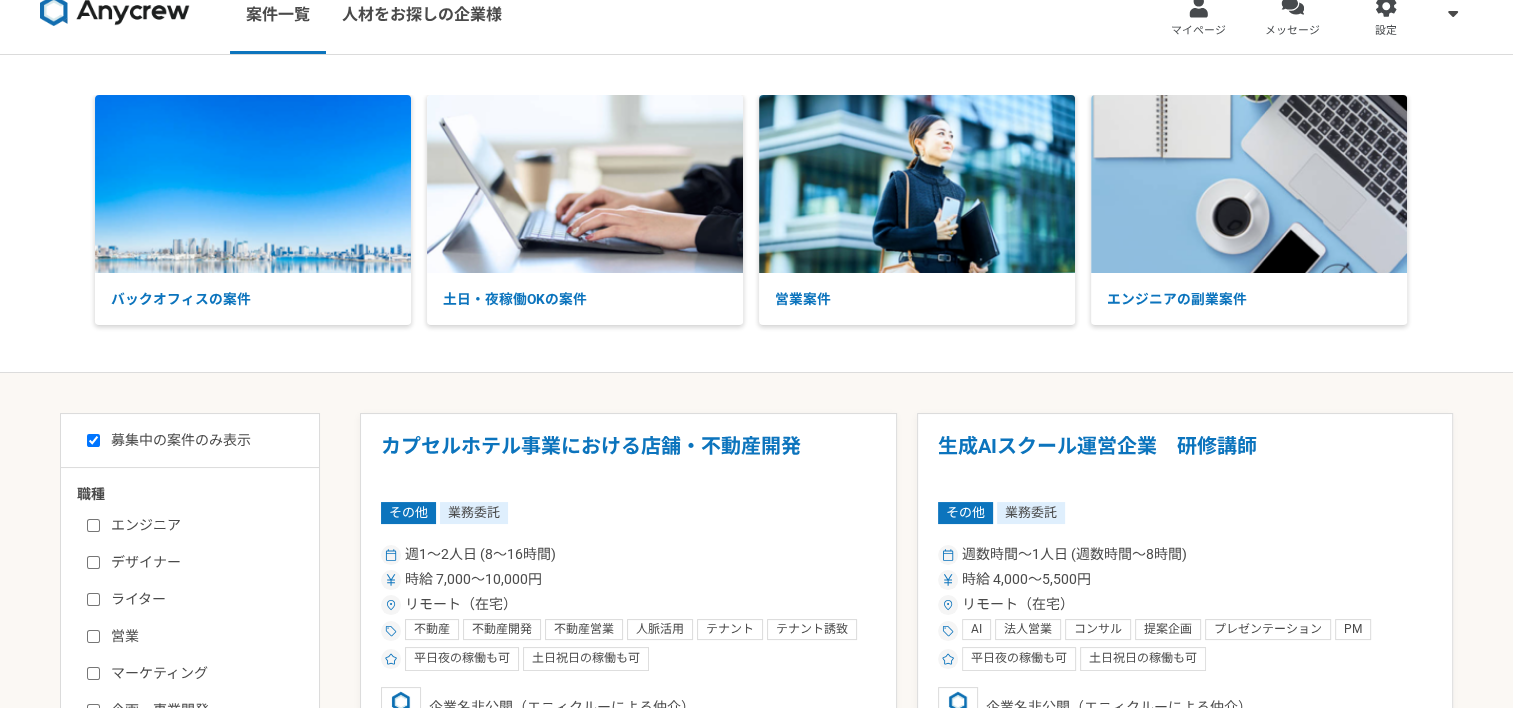 scroll, scrollTop: 0, scrollLeft: 0, axis: both 